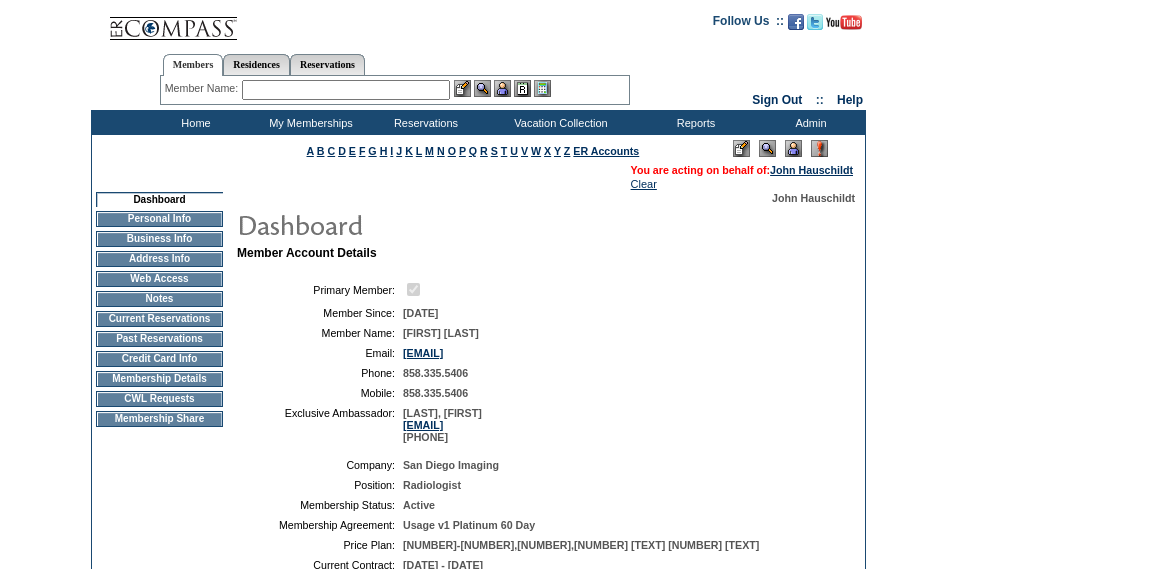 scroll, scrollTop: 0, scrollLeft: 0, axis: both 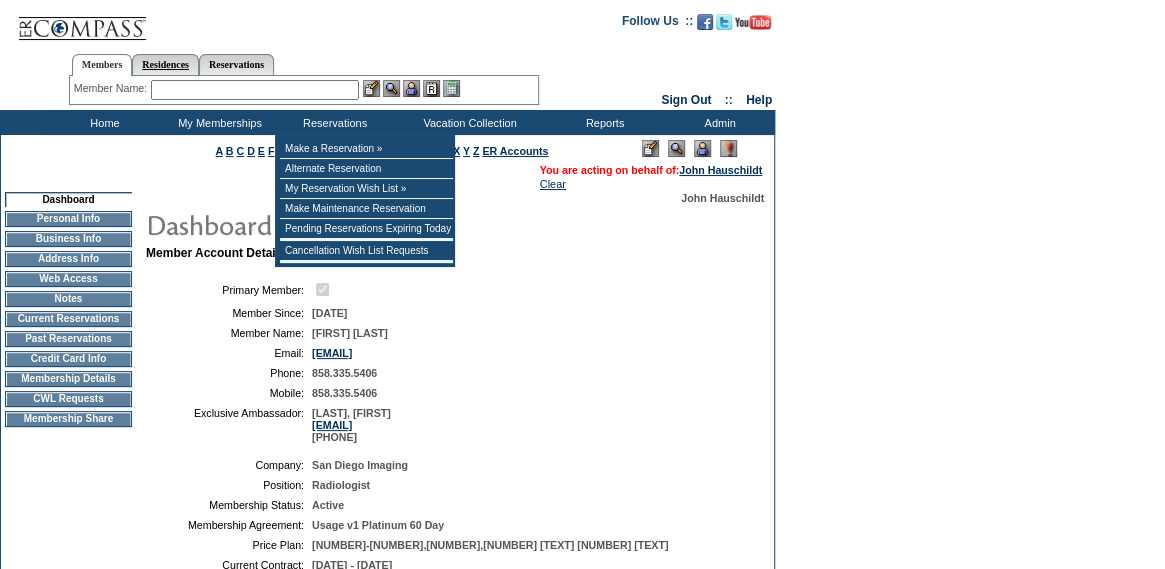 click on "Residences" at bounding box center [165, 64] 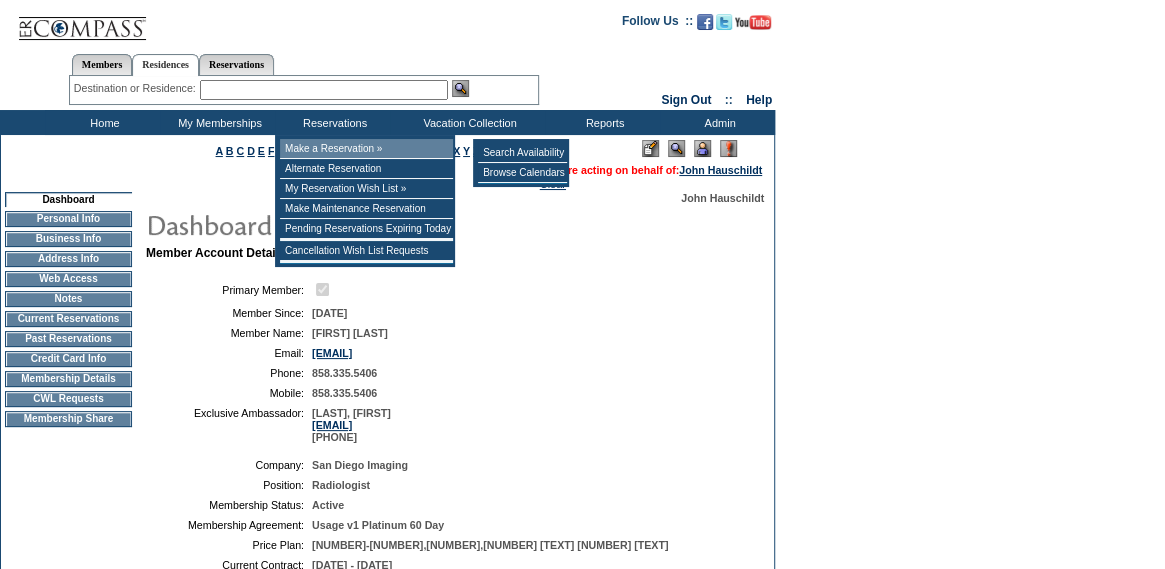 click on "Make a Reservation »" at bounding box center [366, 149] 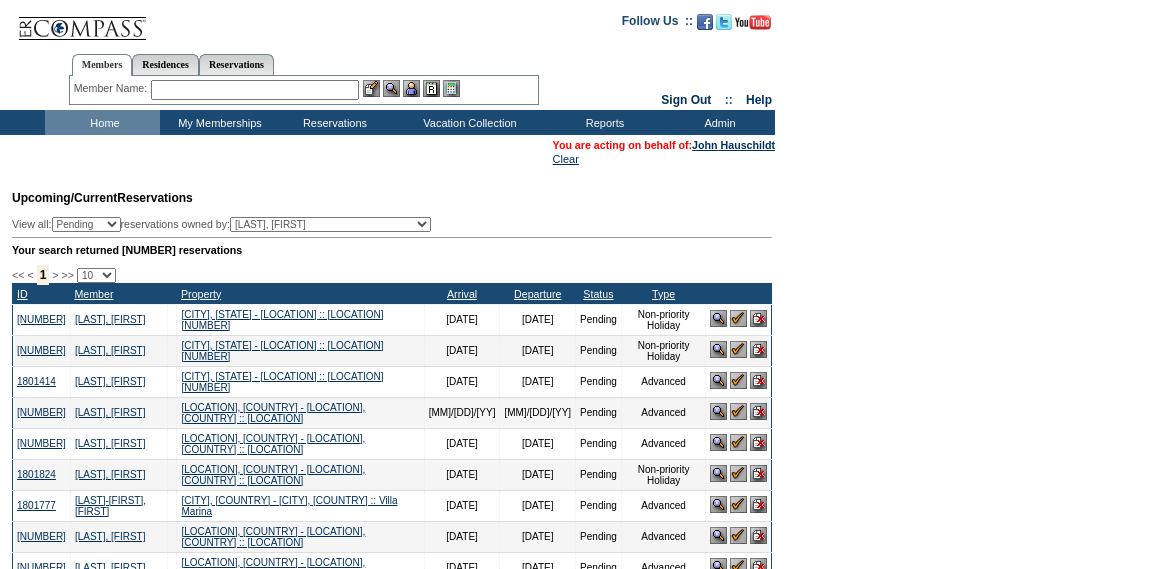 scroll, scrollTop: 0, scrollLeft: 0, axis: both 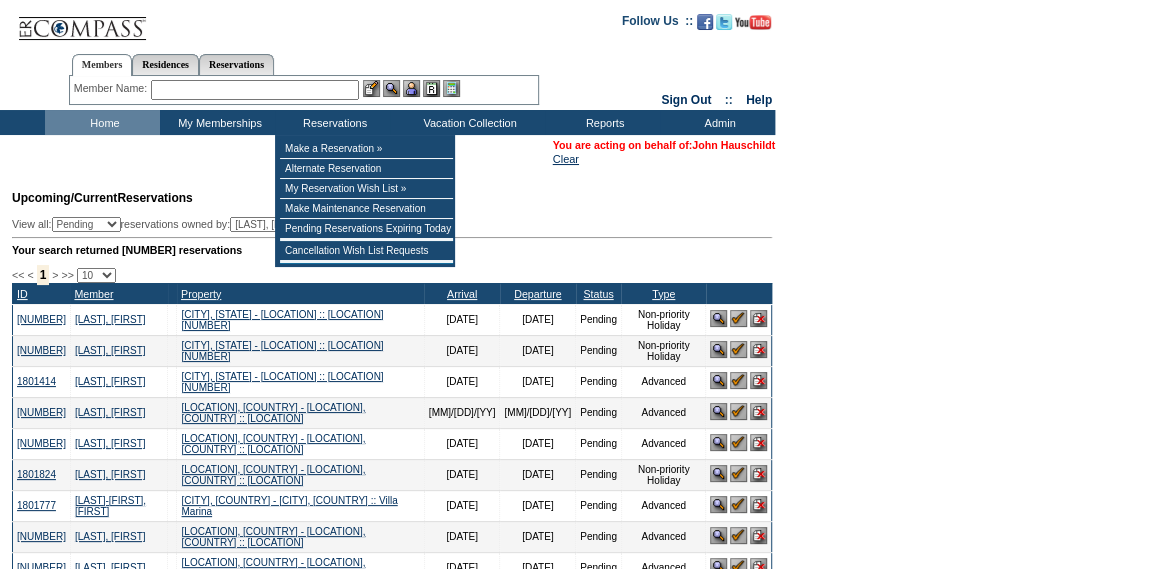 click on "John Hauschildt" at bounding box center [733, 145] 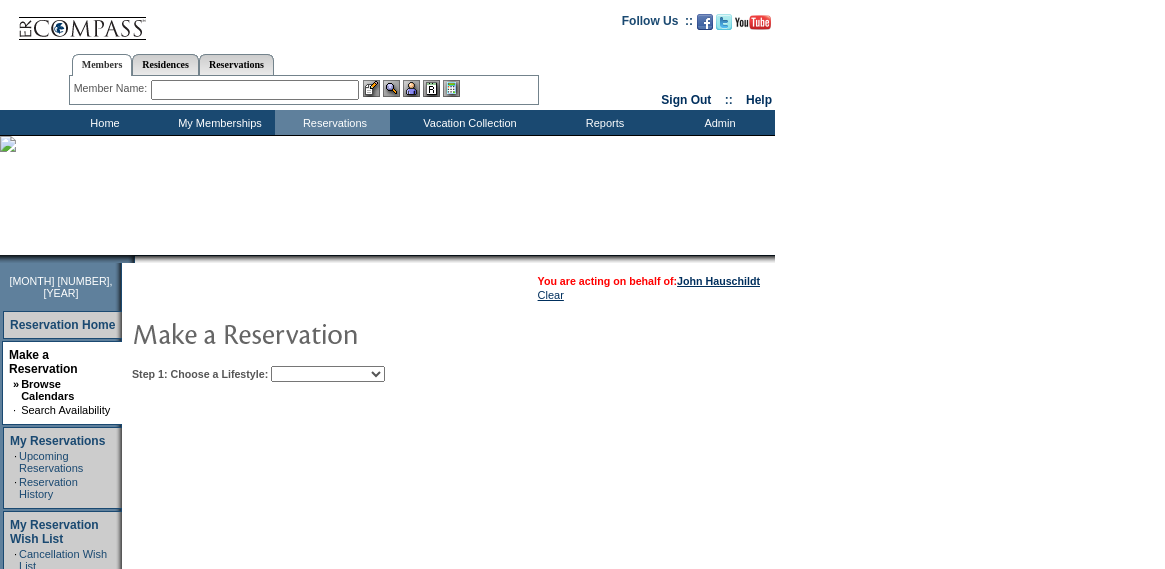 scroll, scrollTop: 276, scrollLeft: 0, axis: vertical 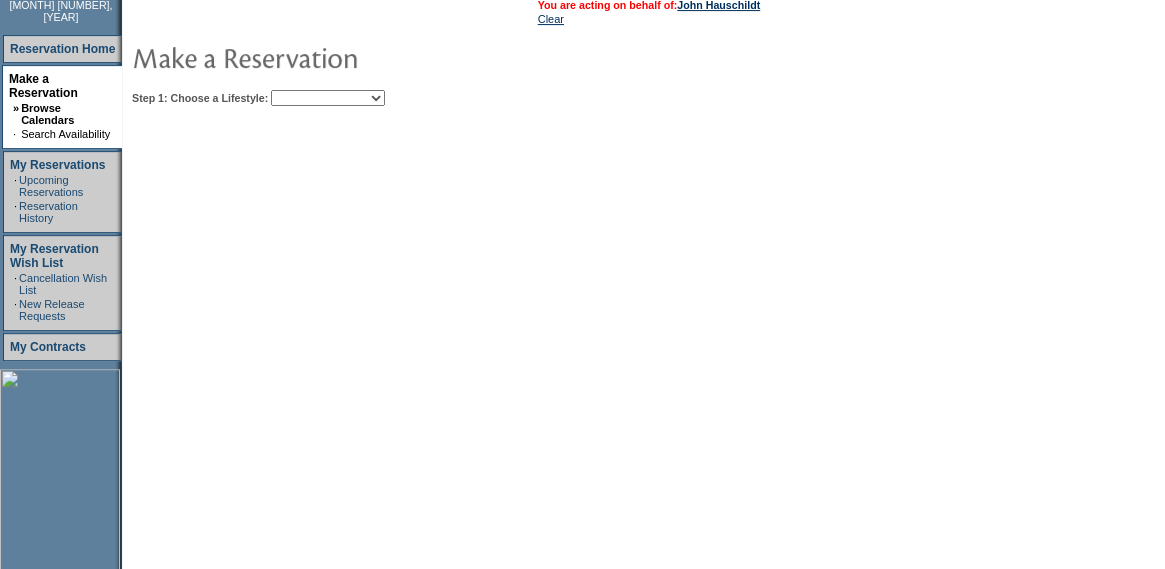 click on "You are acting on behalf of:  John Hauschildt
Clear
Step 1: Choose a Lifestyle:
Beach
Leisure
Metropolitan
Mountain
OIAL for Adventure
OIAL for Couples
OIAL for Families
Once in a Lifetime
Select All" at bounding box center [509, 49] 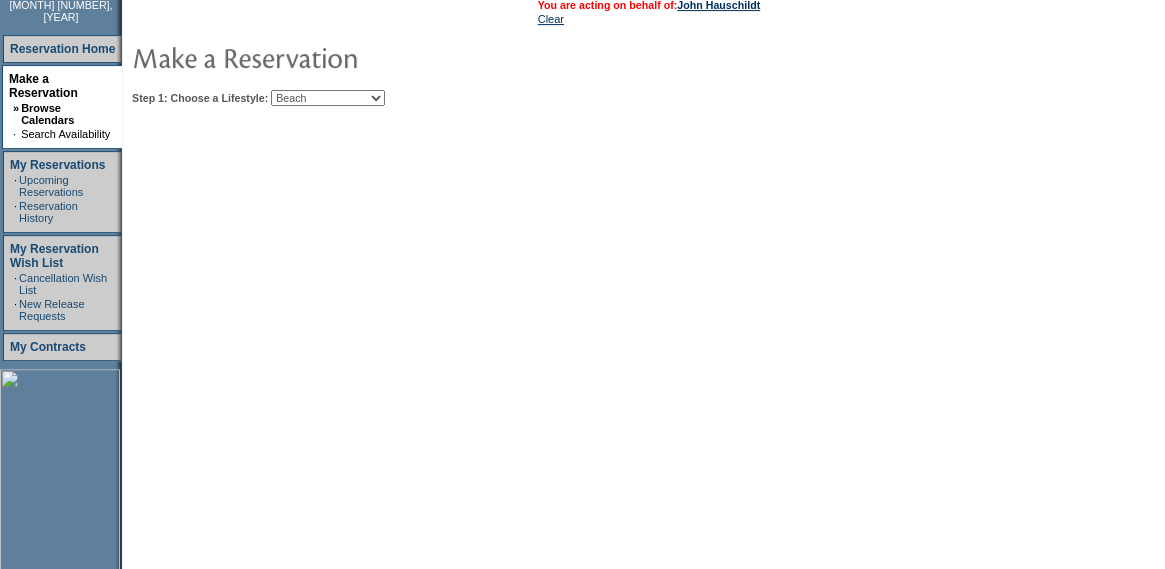 click on "Beach
Leisure
Metropolitan
Mountain
OIAL for Adventure
OIAL for Couples
OIAL for Families
Once in a Lifetime" at bounding box center [328, 98] 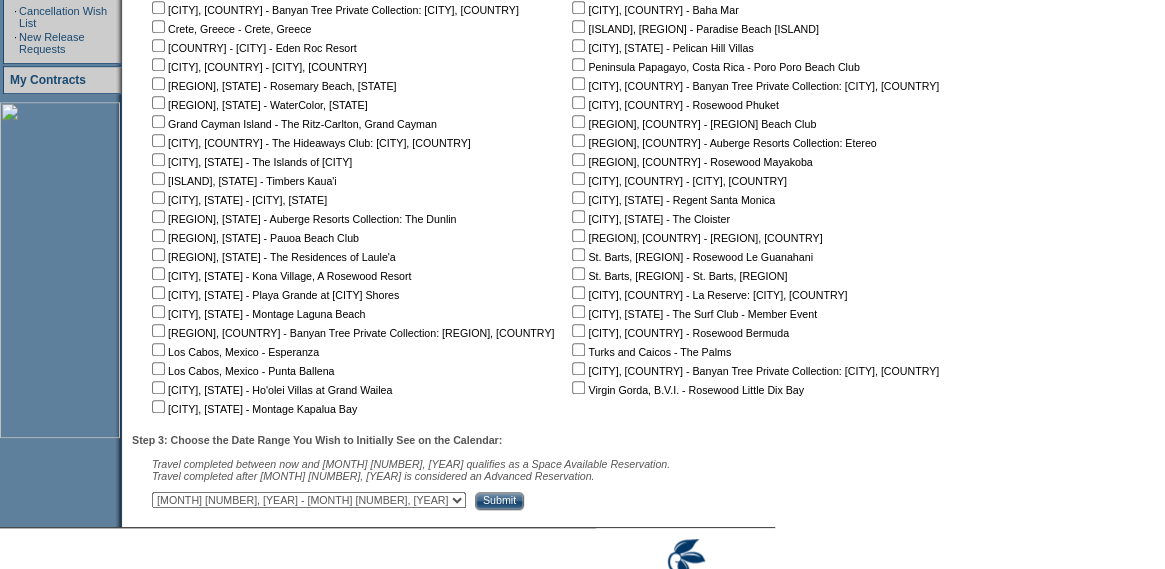 scroll, scrollTop: 568, scrollLeft: 0, axis: vertical 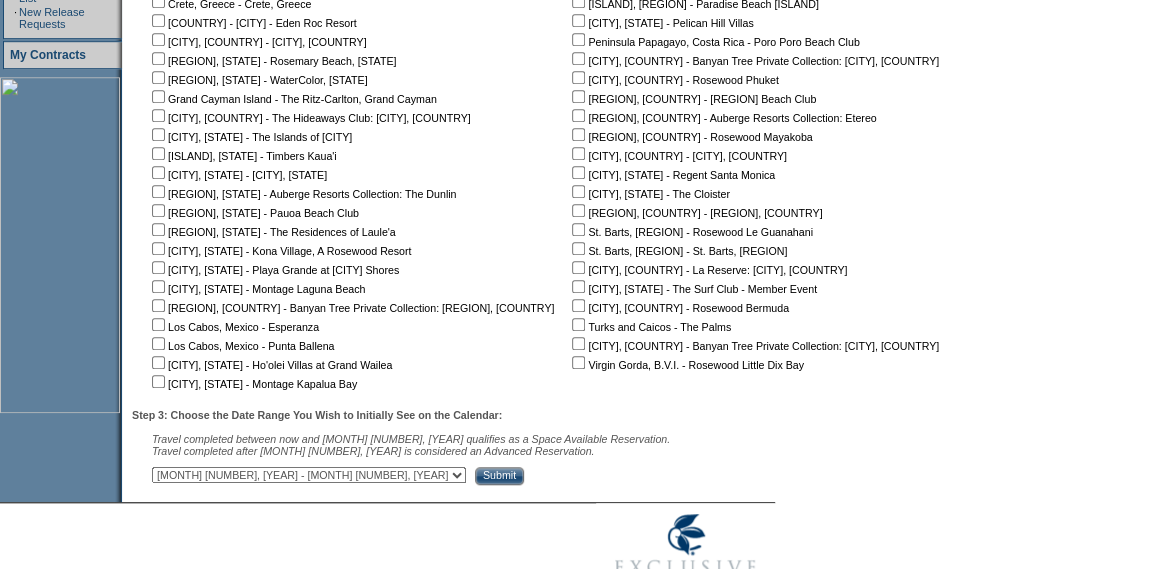 click at bounding box center [158, -94] 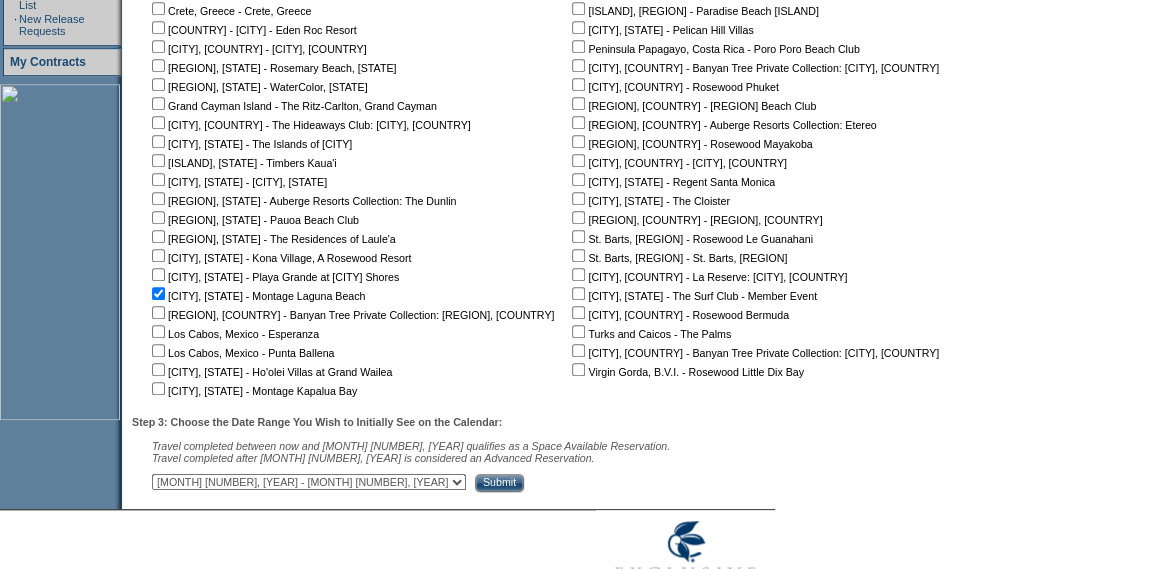 scroll, scrollTop: 562, scrollLeft: 0, axis: vertical 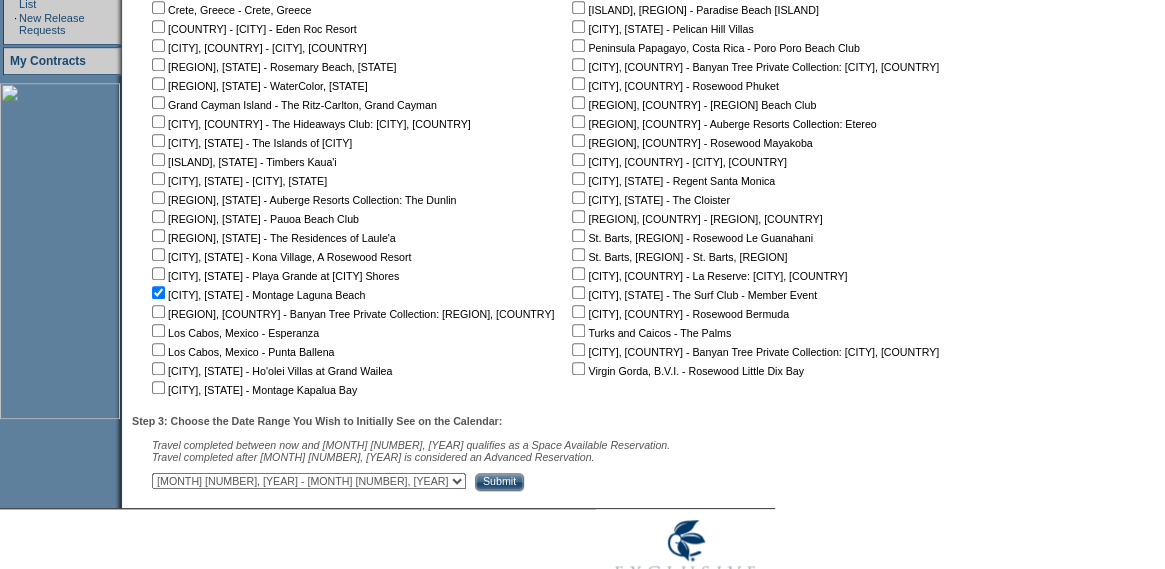 click at bounding box center [158, -88] 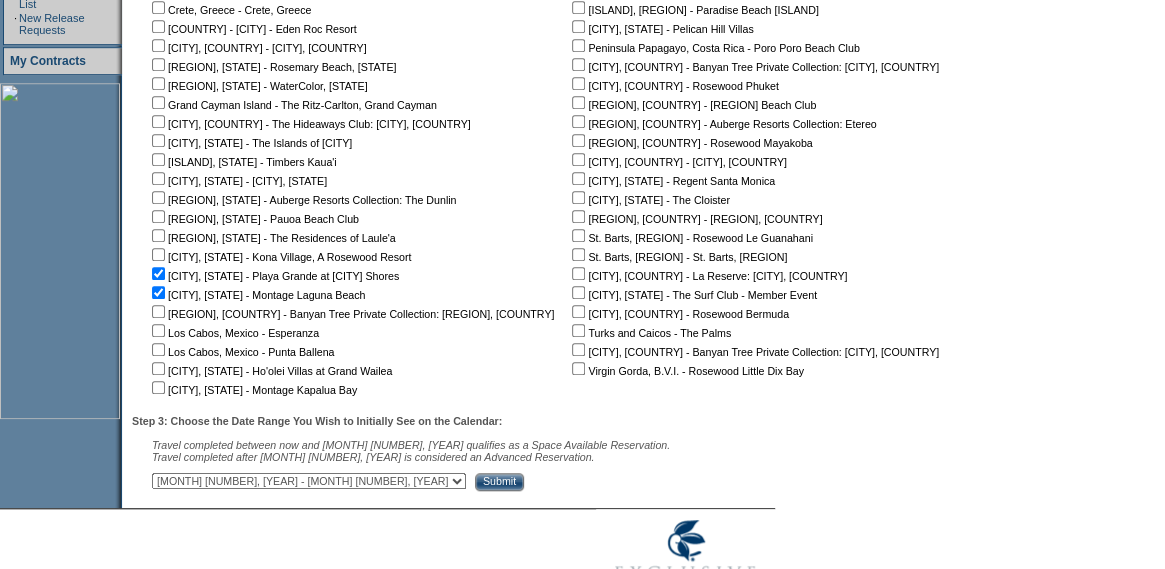 click on "Submit" at bounding box center (499, 482) 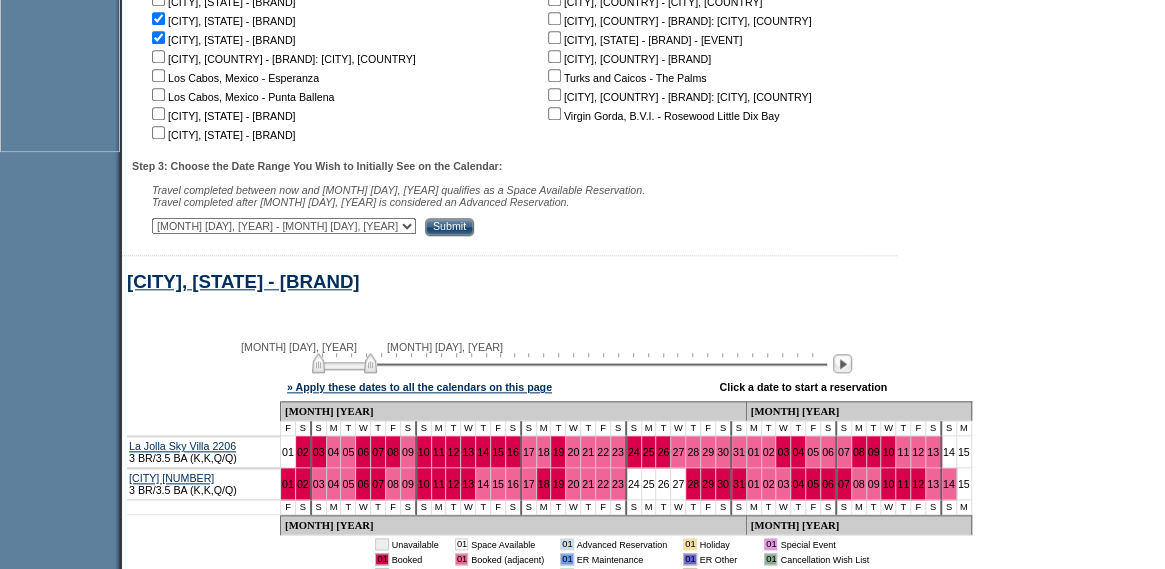 scroll, scrollTop: 816, scrollLeft: 0, axis: vertical 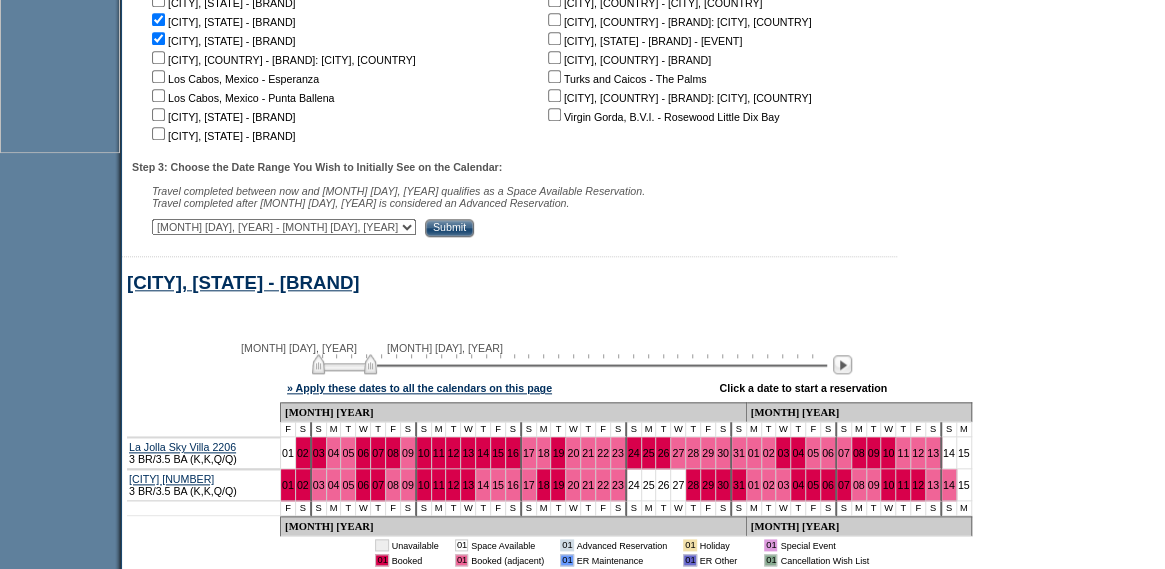 click at bounding box center (569, 363) 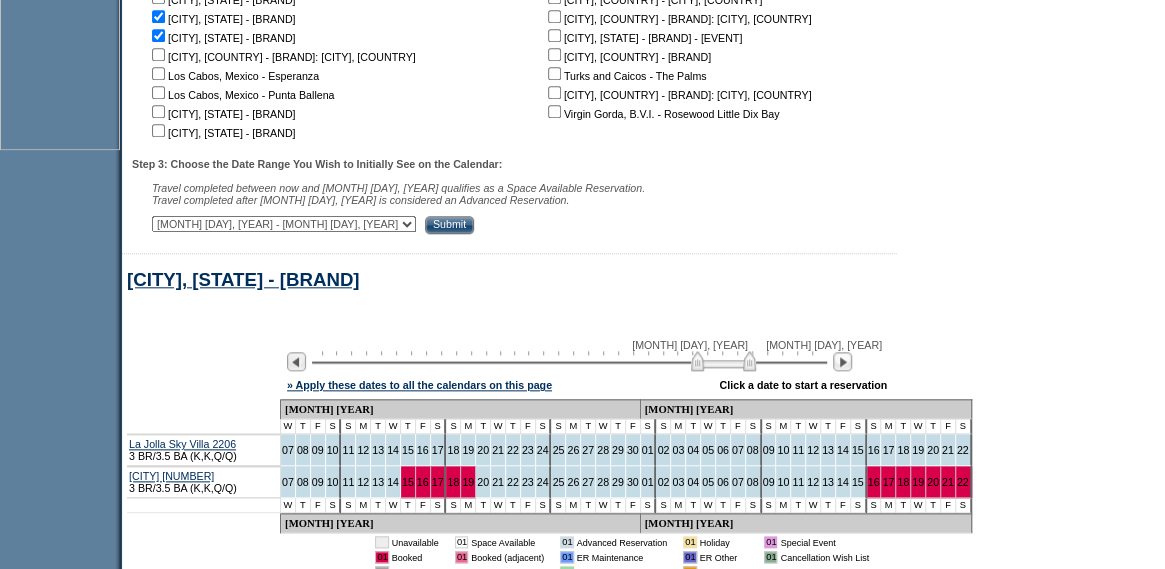 scroll, scrollTop: 820, scrollLeft: 0, axis: vertical 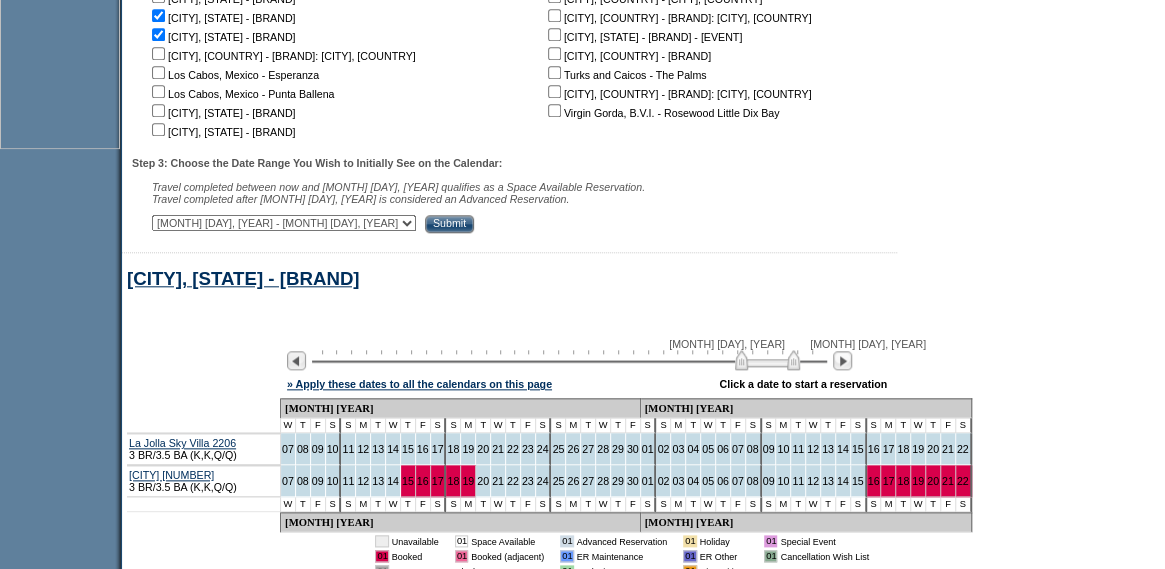 drag, startPoint x: 734, startPoint y: 369, endPoint x: 778, endPoint y: 369, distance: 44 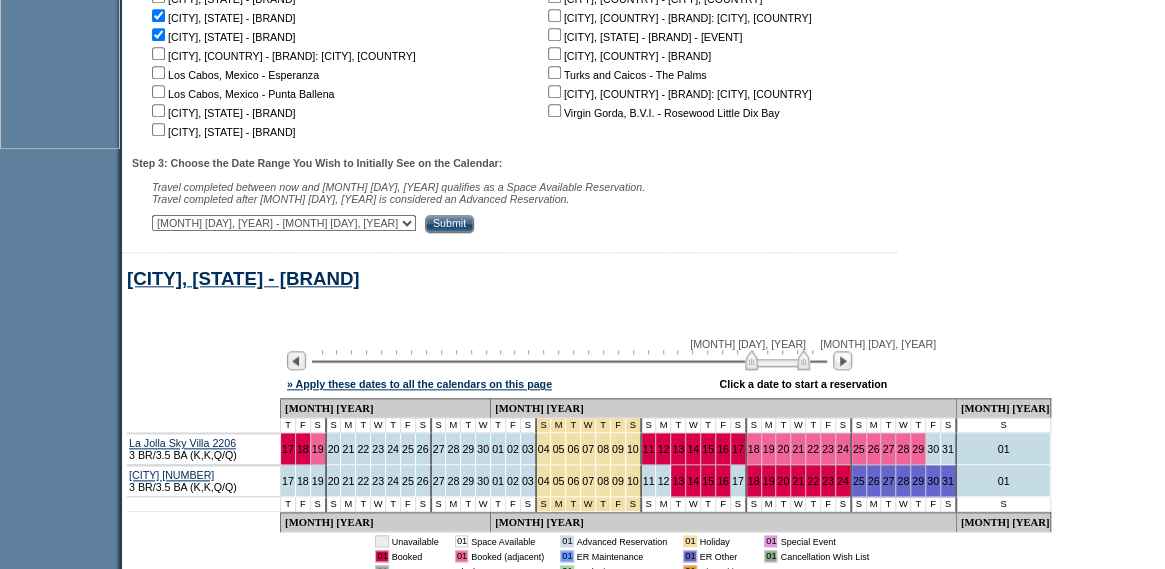 click at bounding box center (777, 360) 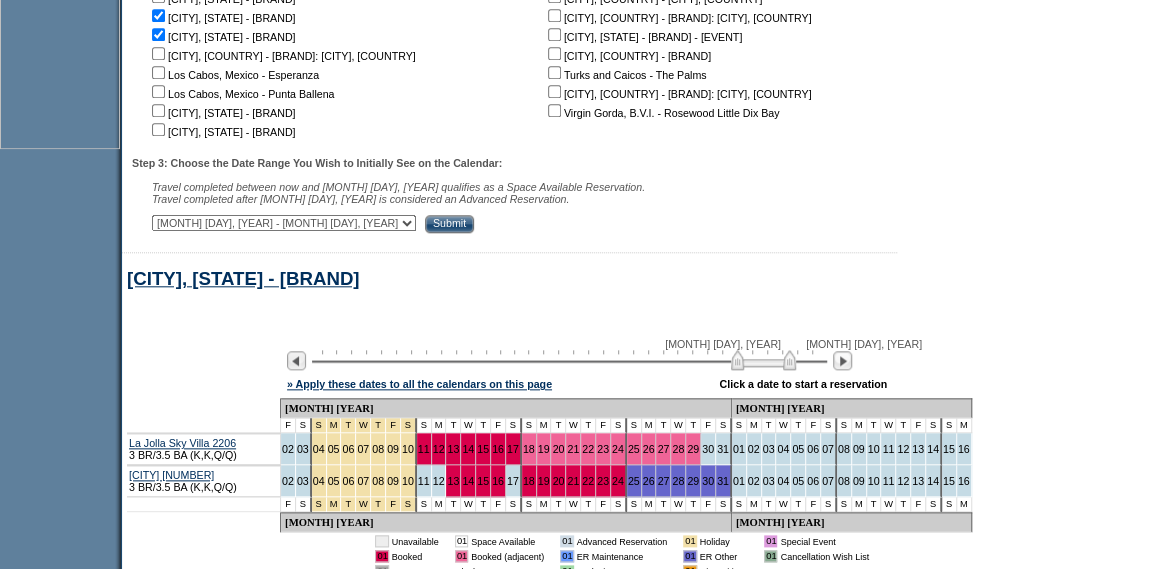 drag, startPoint x: 787, startPoint y: 371, endPoint x: 774, endPoint y: 371, distance: 13 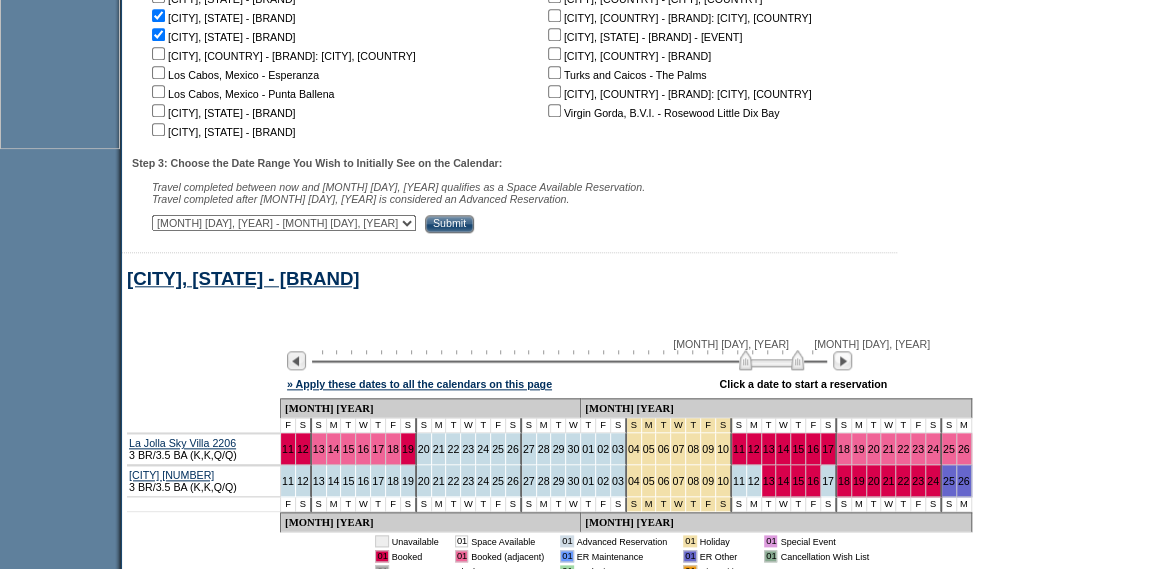 click at bounding box center (771, 360) 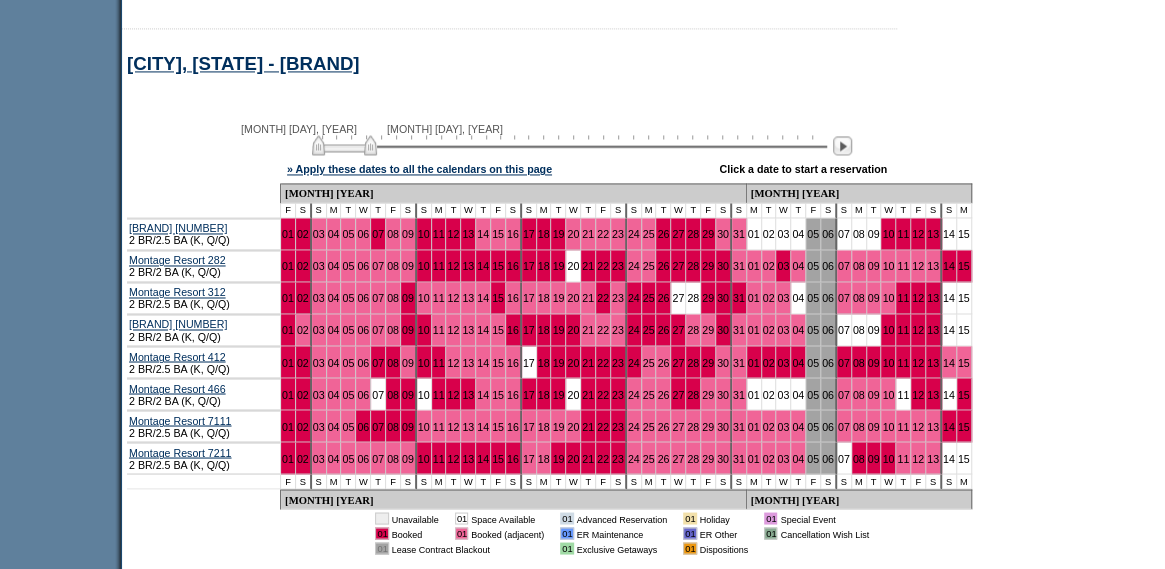 scroll, scrollTop: 1411, scrollLeft: 0, axis: vertical 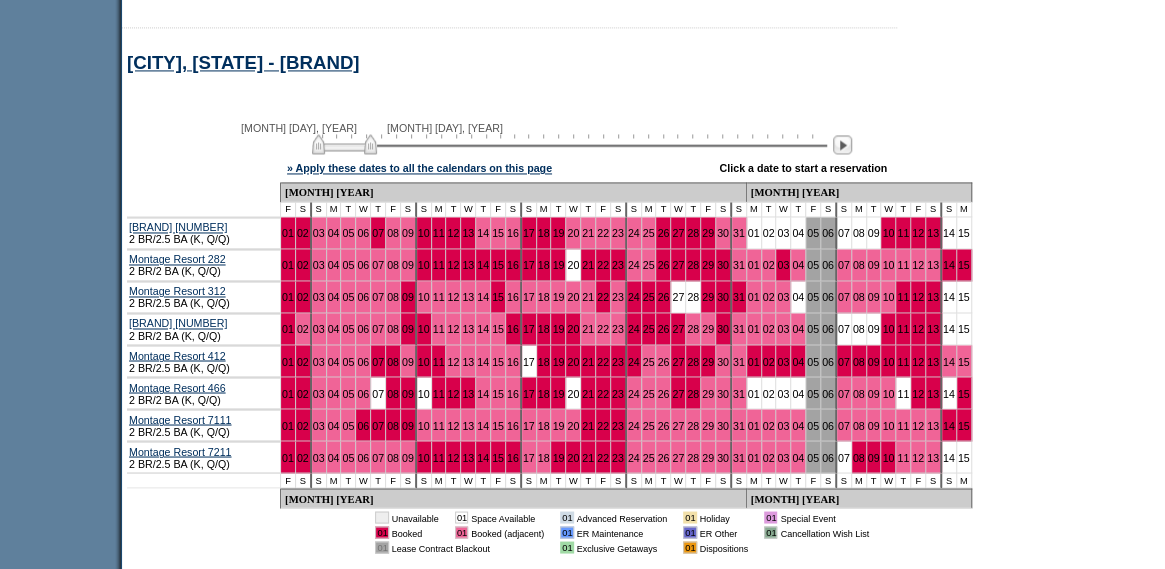 click at bounding box center (569, 143) 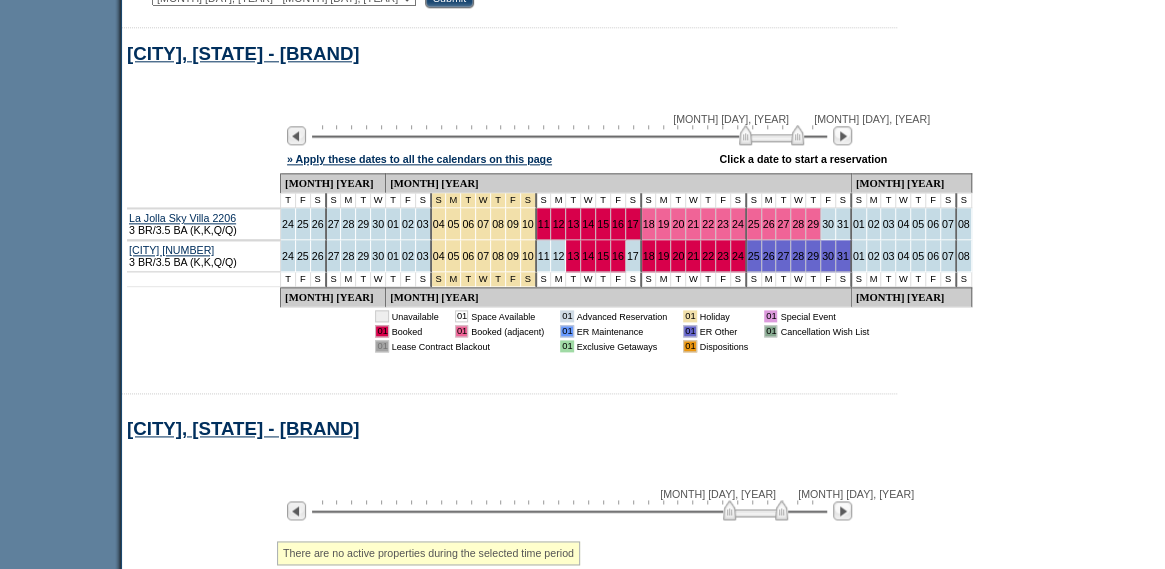 scroll, scrollTop: 1047, scrollLeft: 0, axis: vertical 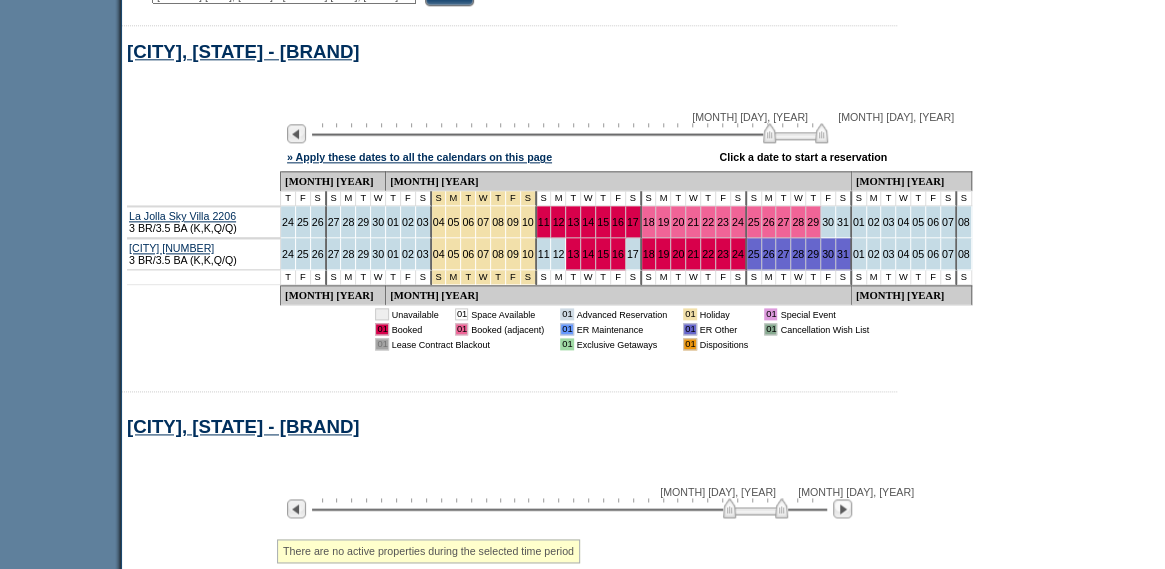 drag, startPoint x: 783, startPoint y: 143, endPoint x: 826, endPoint y: 149, distance: 43.416588 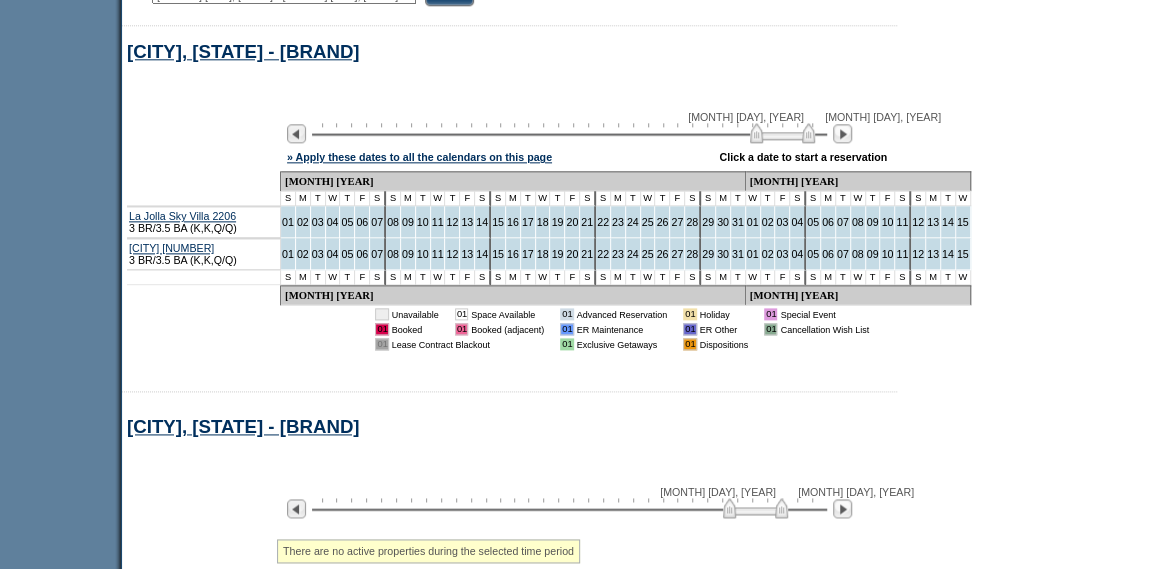 drag, startPoint x: 805, startPoint y: 145, endPoint x: 790, endPoint y: 147, distance: 15.132746 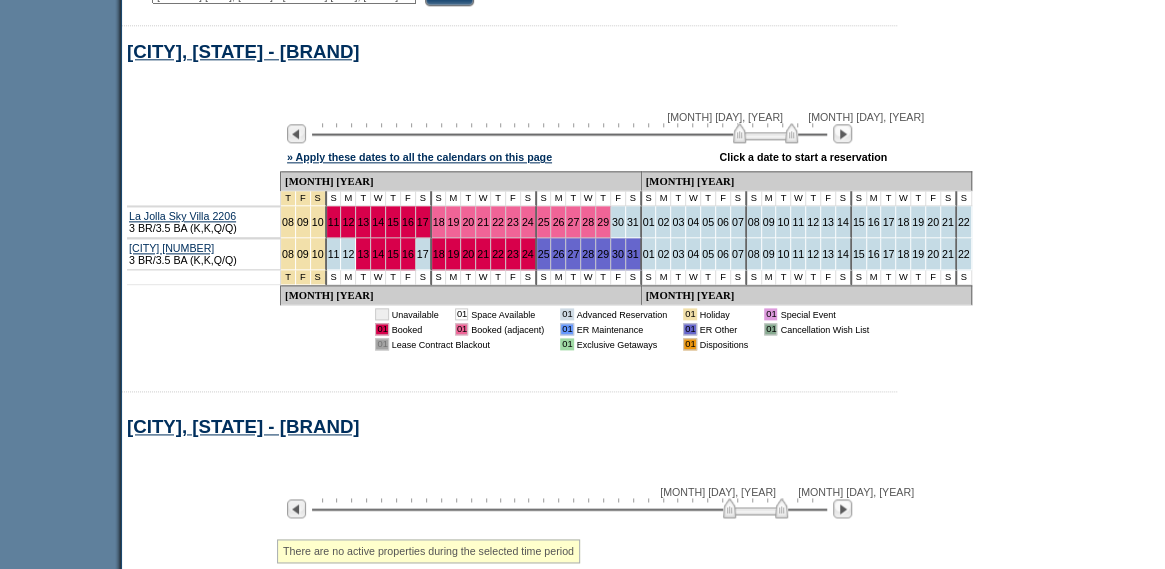drag, startPoint x: 790, startPoint y: 147, endPoint x: 775, endPoint y: 146, distance: 15.033297 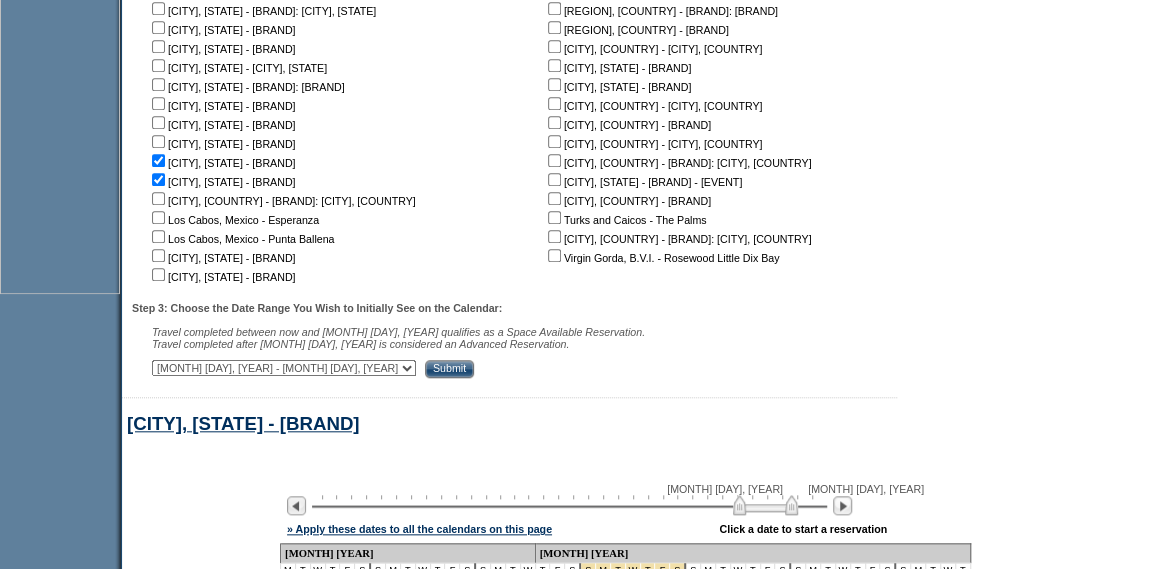 scroll, scrollTop: 628, scrollLeft: 0, axis: vertical 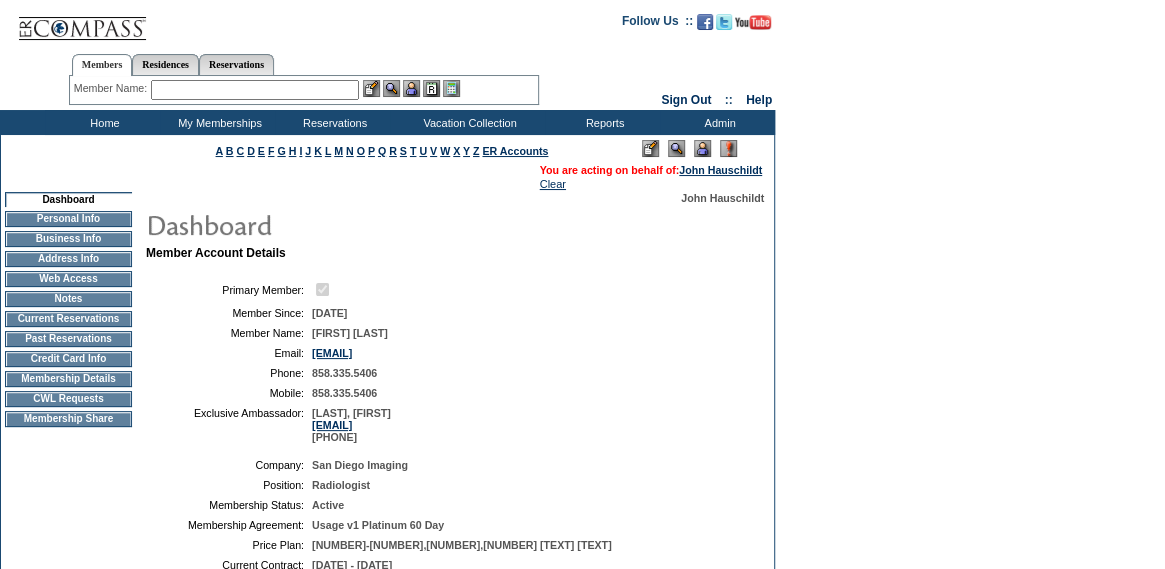 click on "CWL Requests" at bounding box center [68, 399] 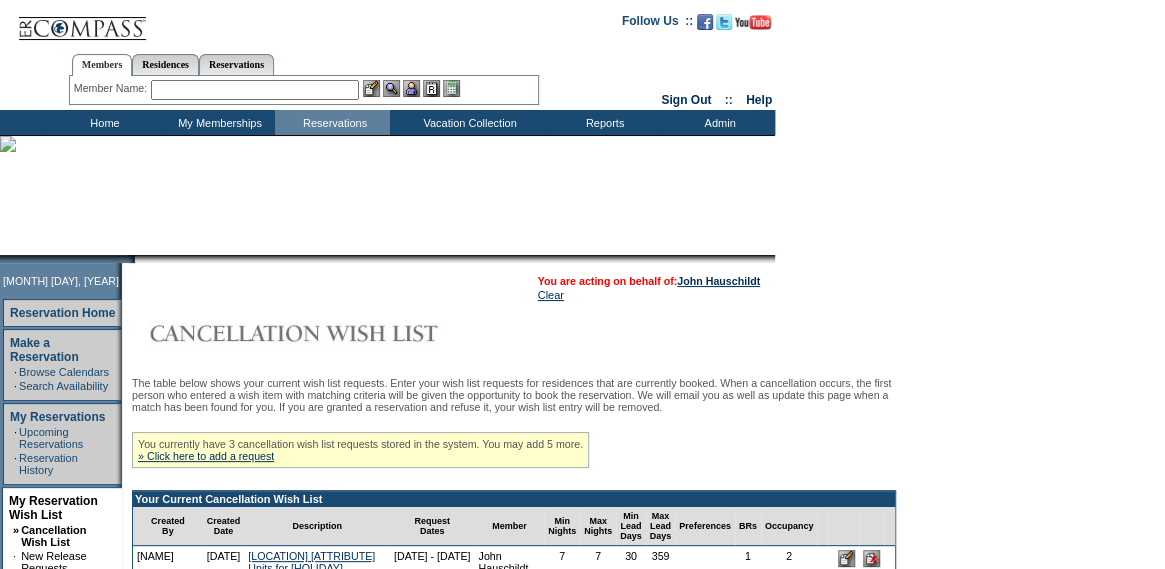 scroll, scrollTop: 218, scrollLeft: 0, axis: vertical 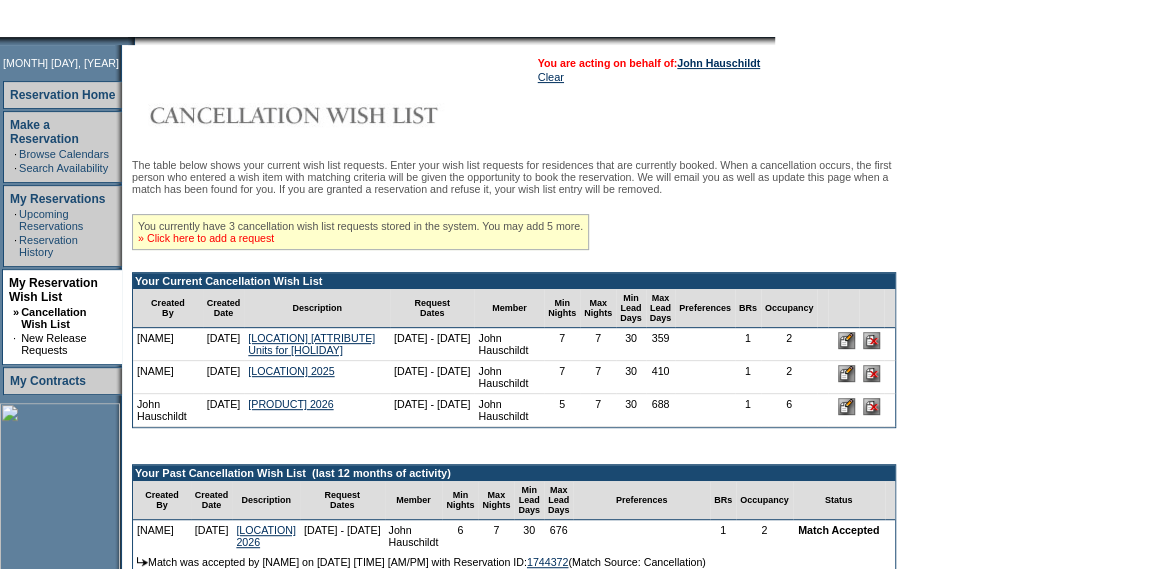 click on "» Click here to add a request" at bounding box center [206, 238] 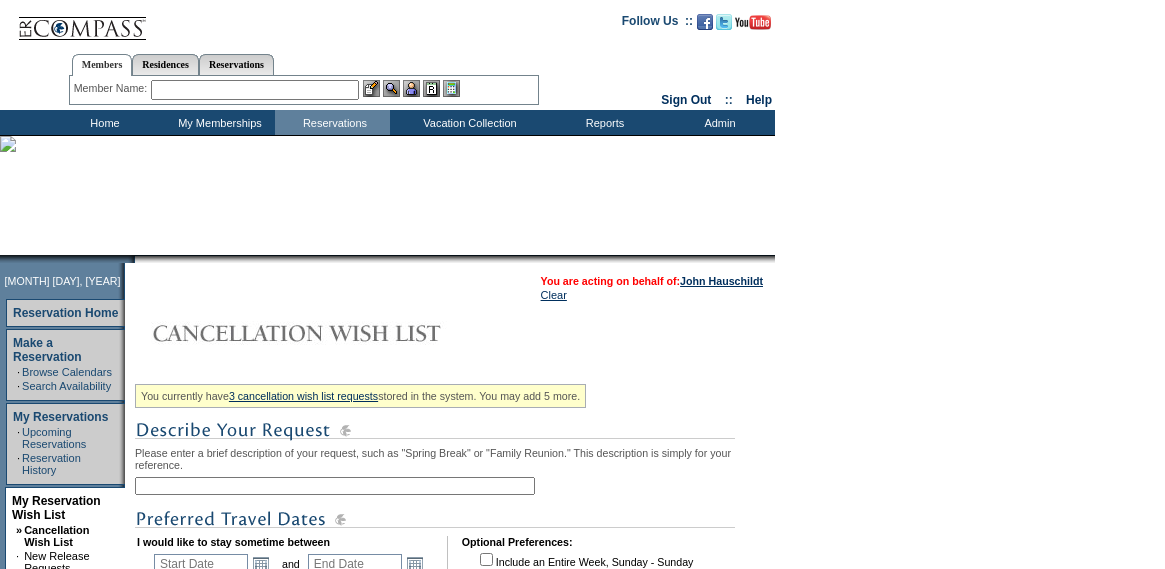 scroll, scrollTop: 0, scrollLeft: 0, axis: both 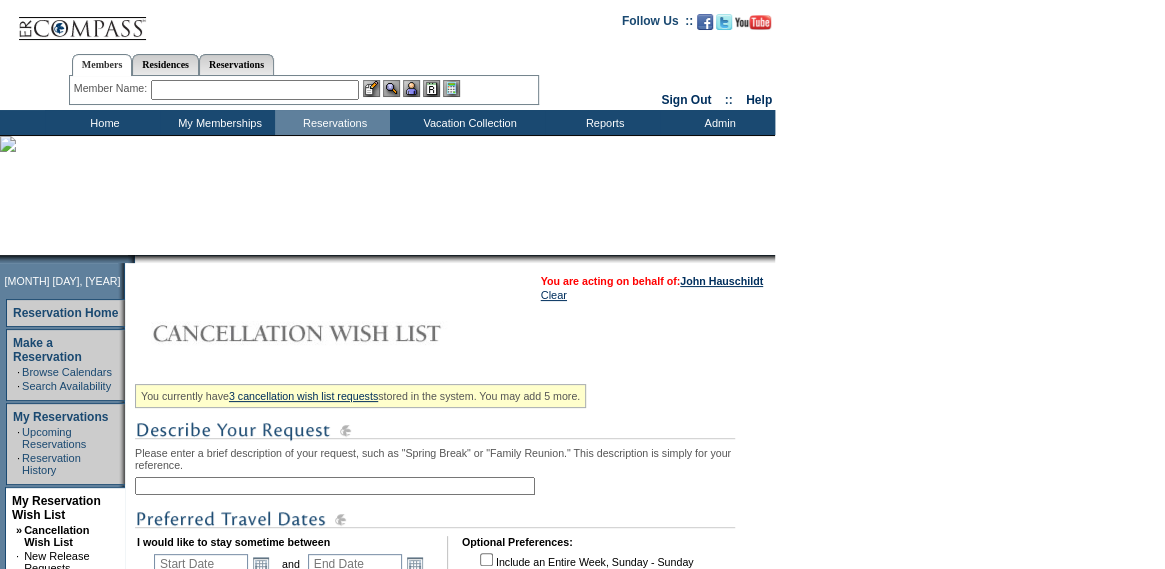 click at bounding box center [335, 486] 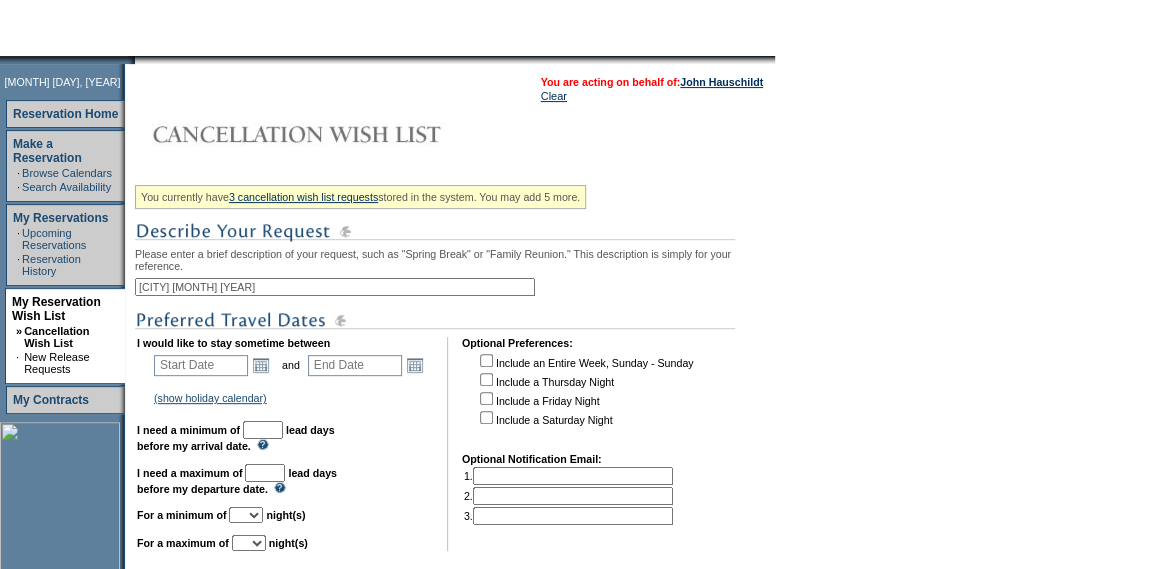 scroll, scrollTop: 201, scrollLeft: 0, axis: vertical 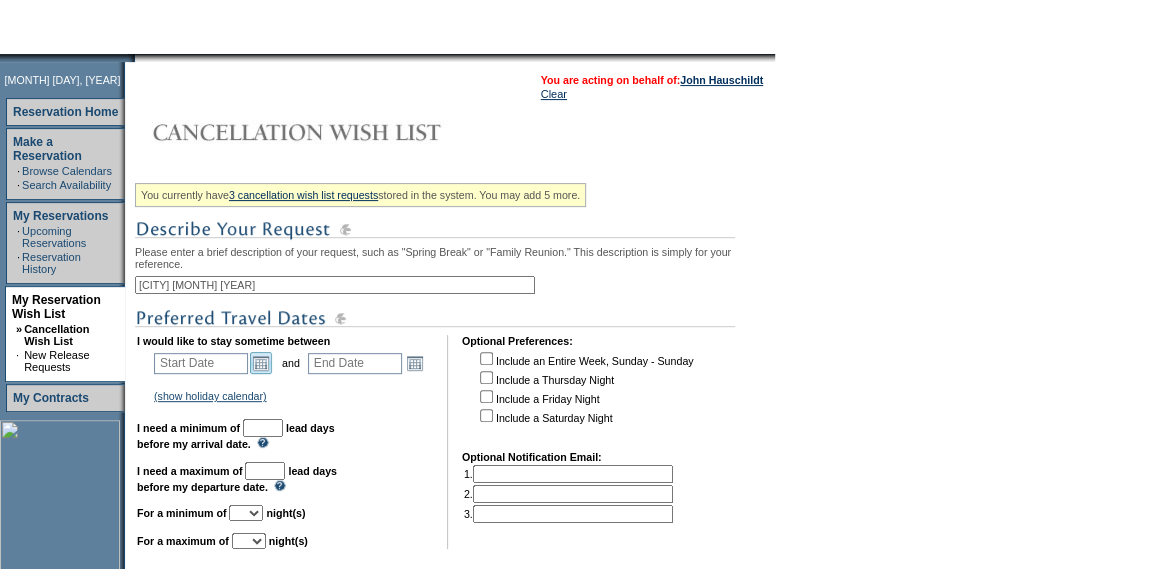 type on "La Jolla July 2027" 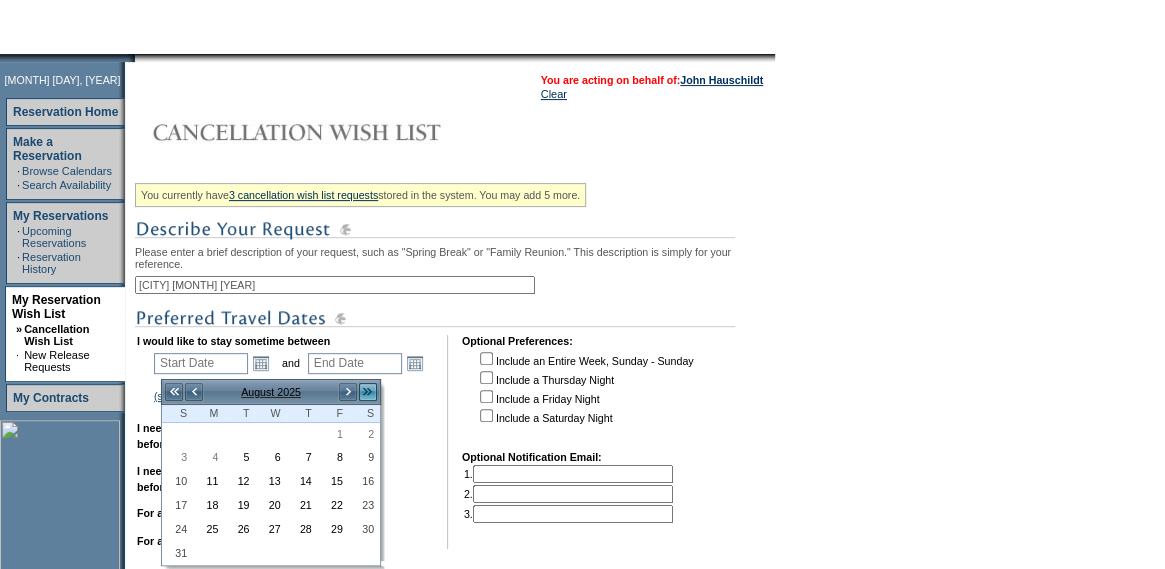 click on ">>" at bounding box center (368, 392) 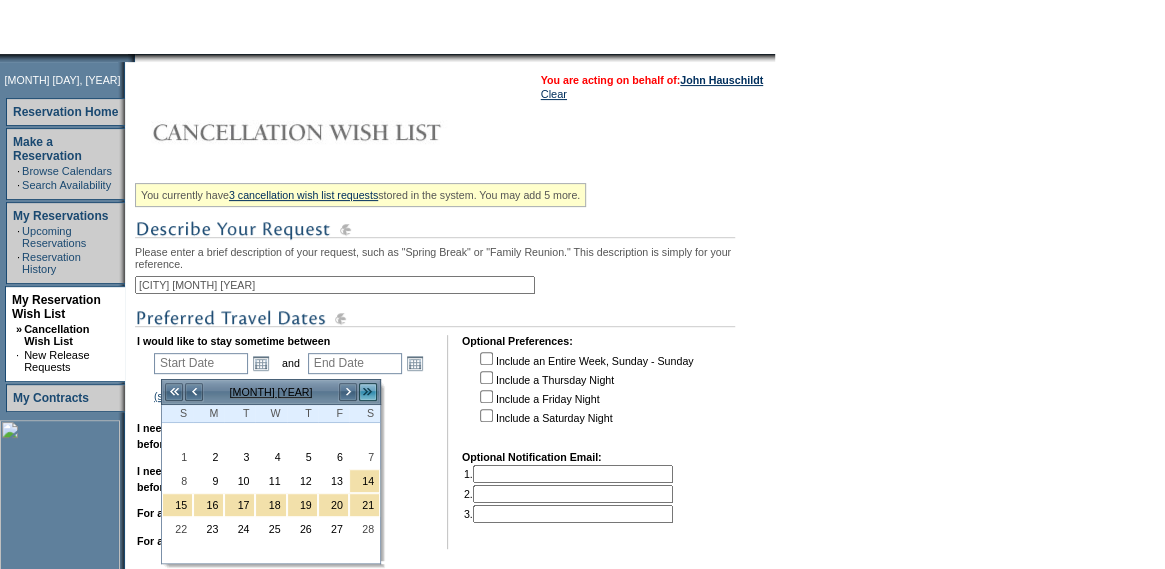 click on ">>" at bounding box center [368, 392] 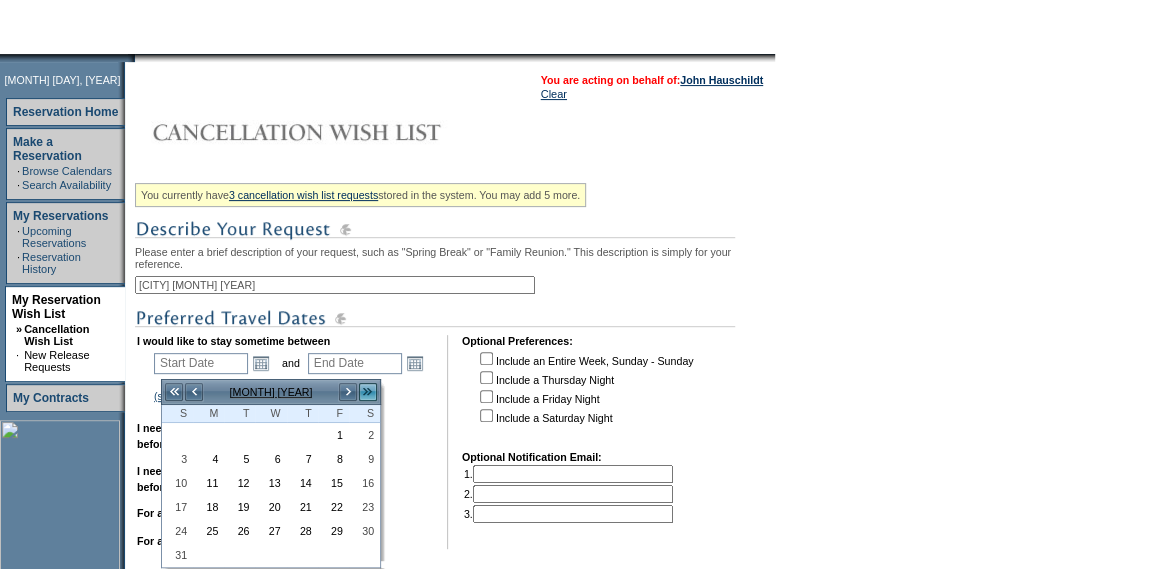 click on ">>" at bounding box center [368, 392] 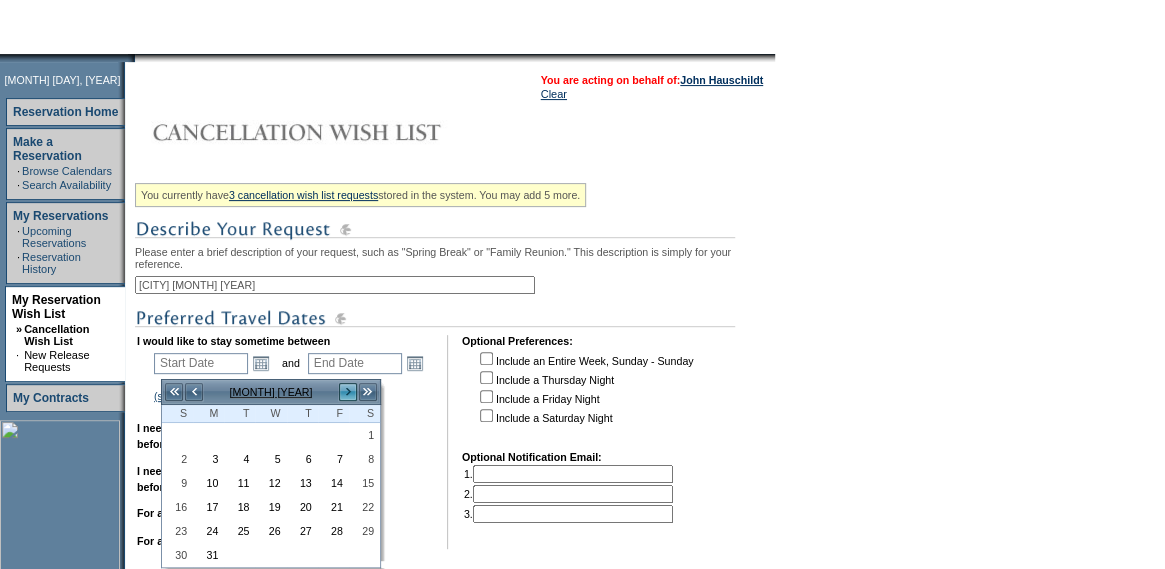 click on ">" at bounding box center (348, 392) 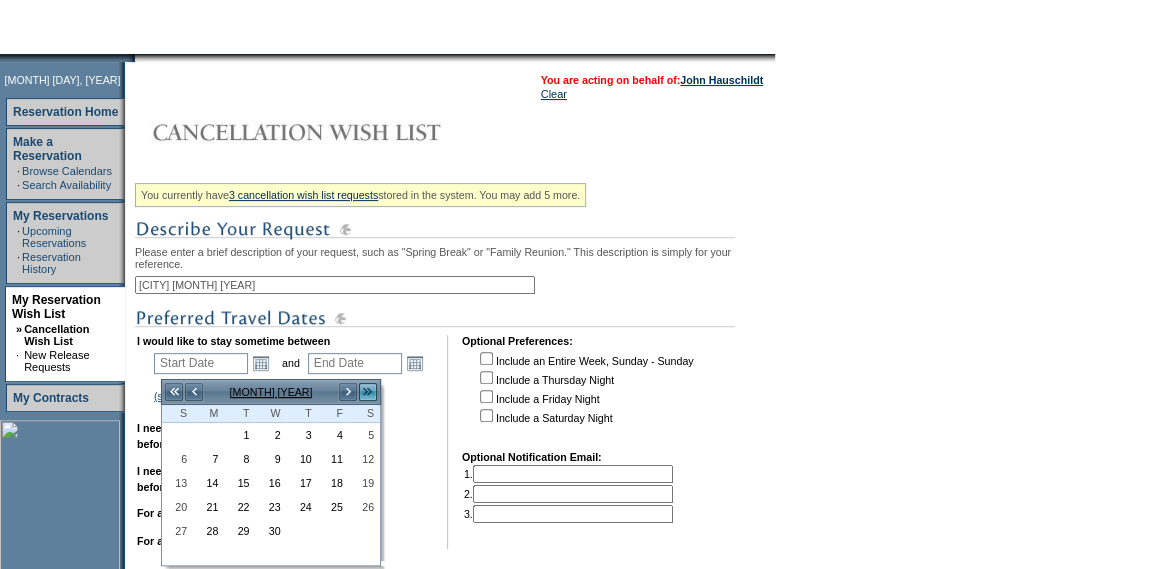 click on ">>" at bounding box center (368, 392) 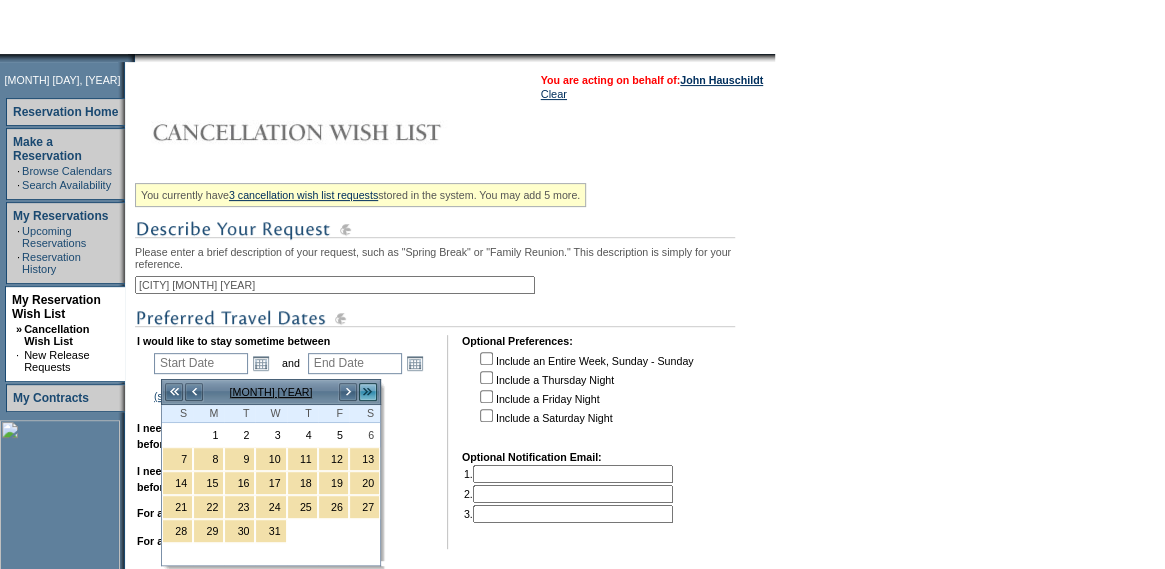 click on ">>" at bounding box center [368, 392] 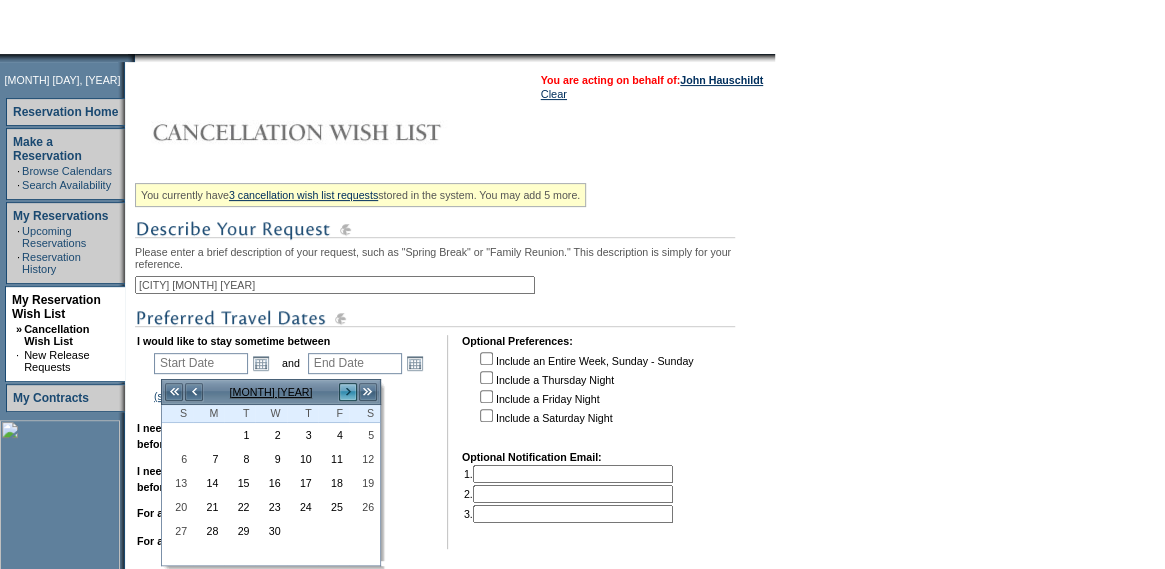 click on ">" at bounding box center (348, 392) 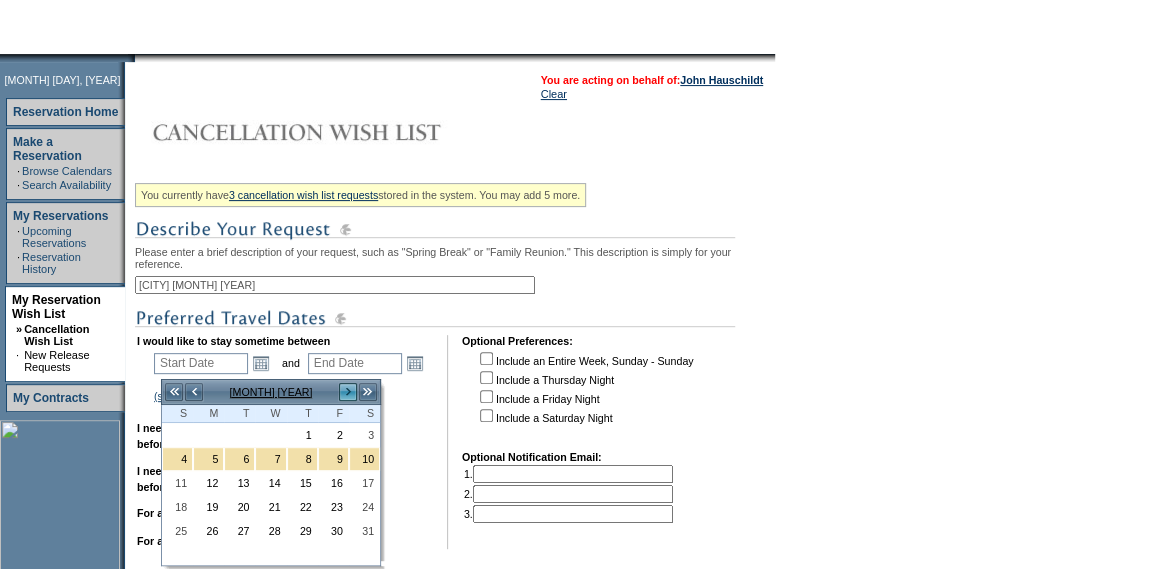 click on ">" at bounding box center [348, 392] 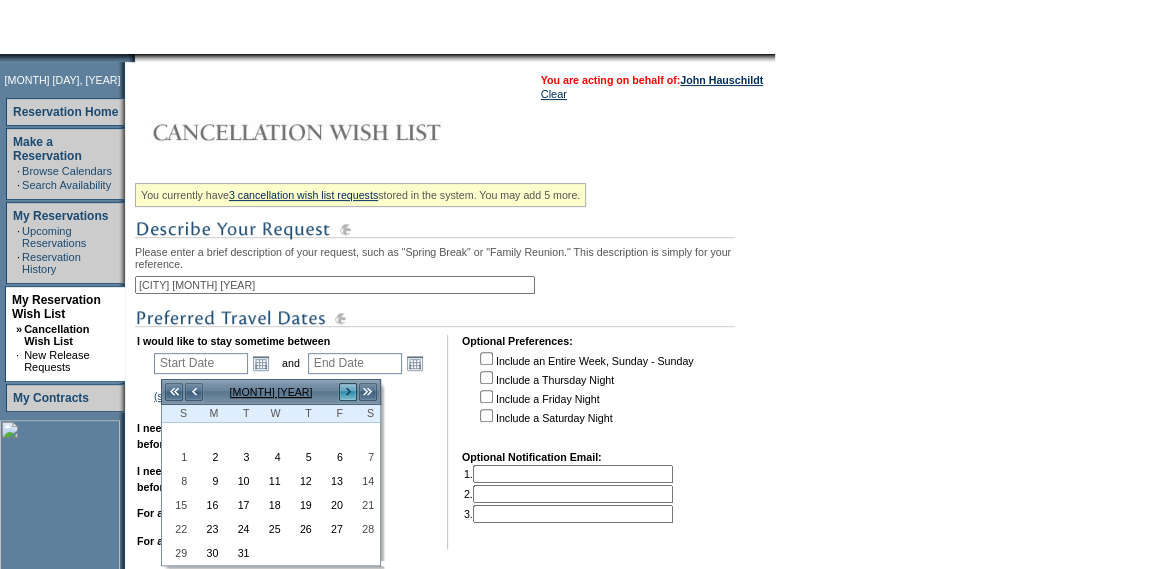 scroll, scrollTop: 233, scrollLeft: 0, axis: vertical 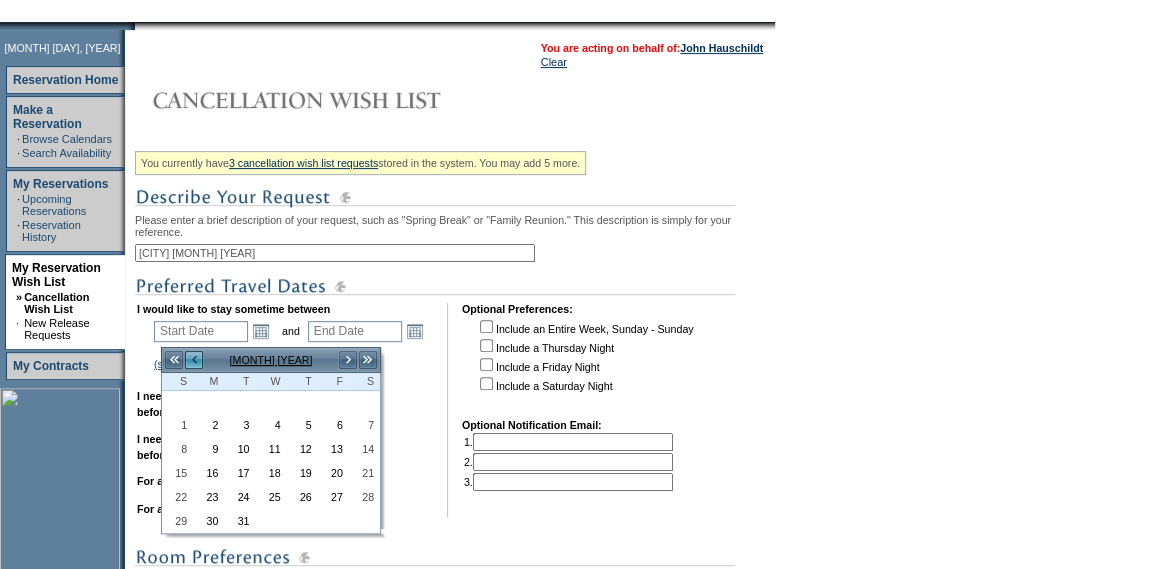 click on "<" at bounding box center [194, 360] 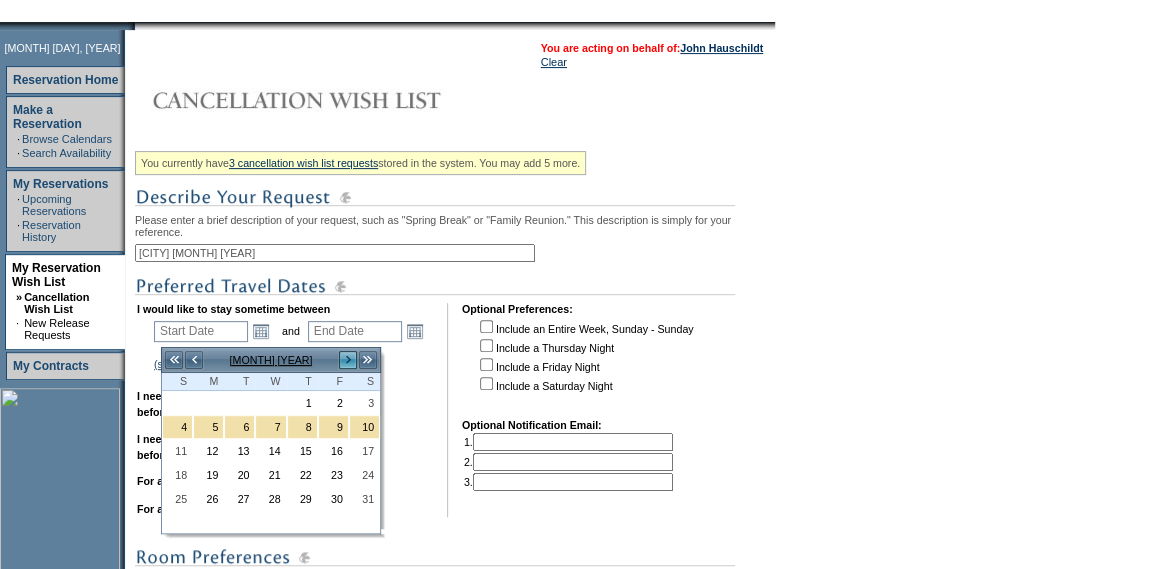 click on ">" at bounding box center (348, 360) 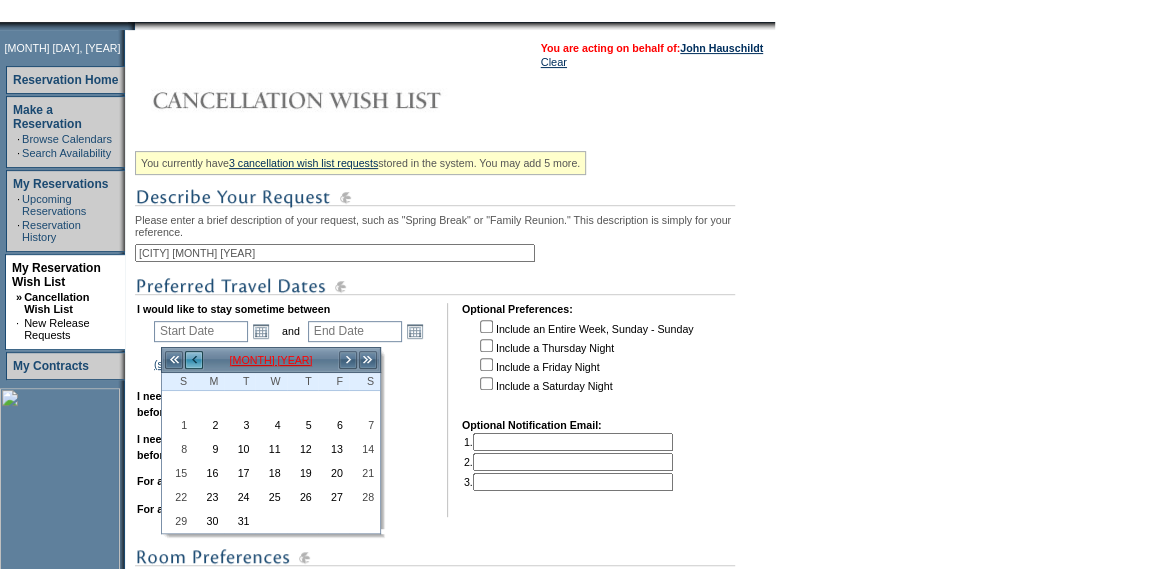 click on "<" at bounding box center (194, 360) 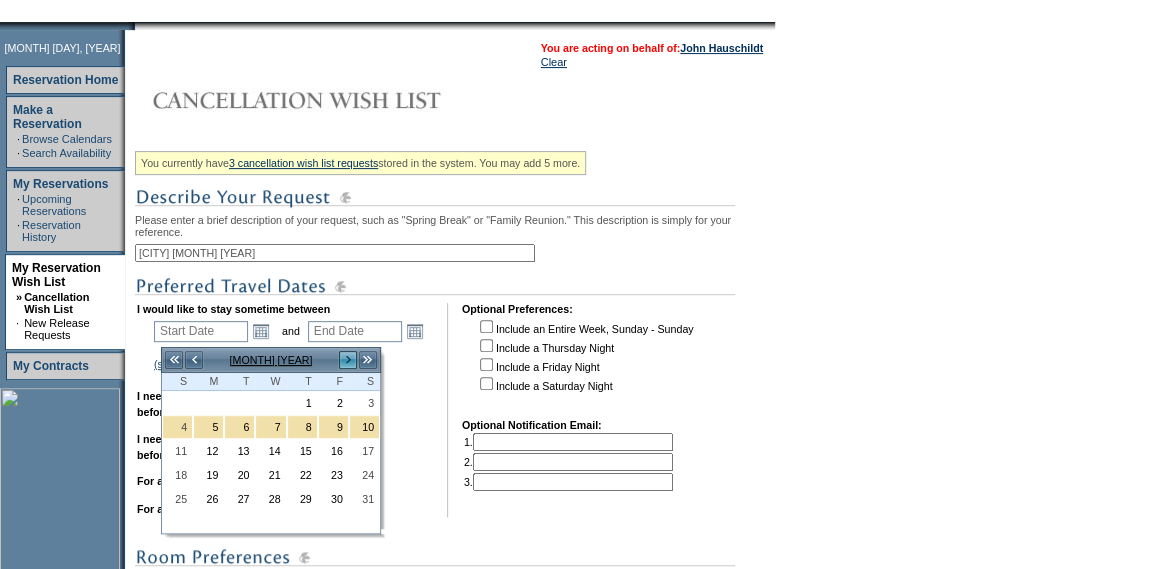 click on ">" at bounding box center (348, 360) 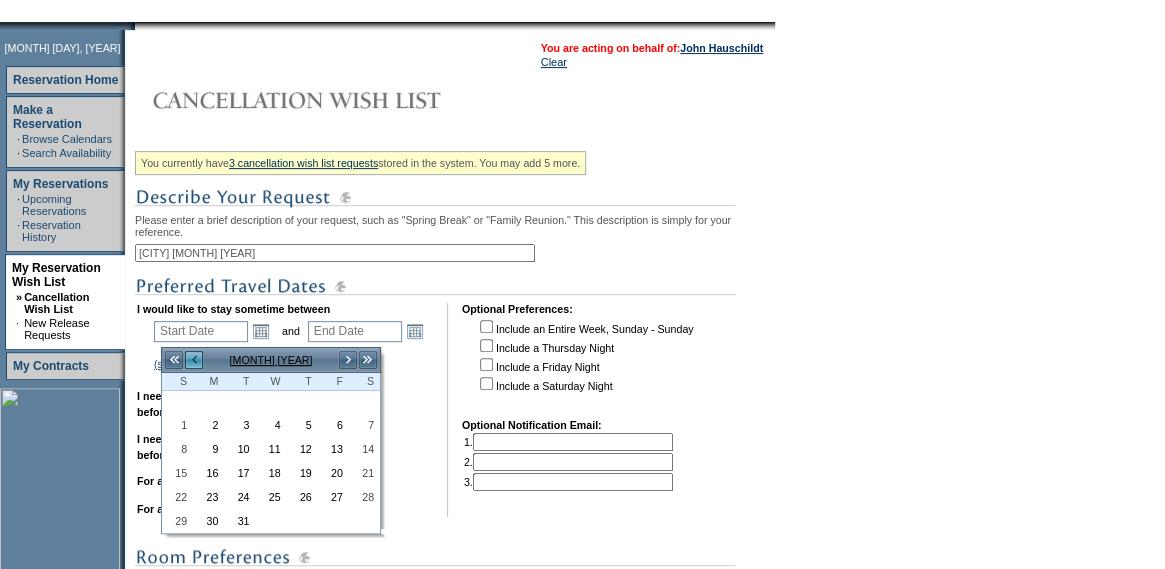 click on "<" at bounding box center (194, 360) 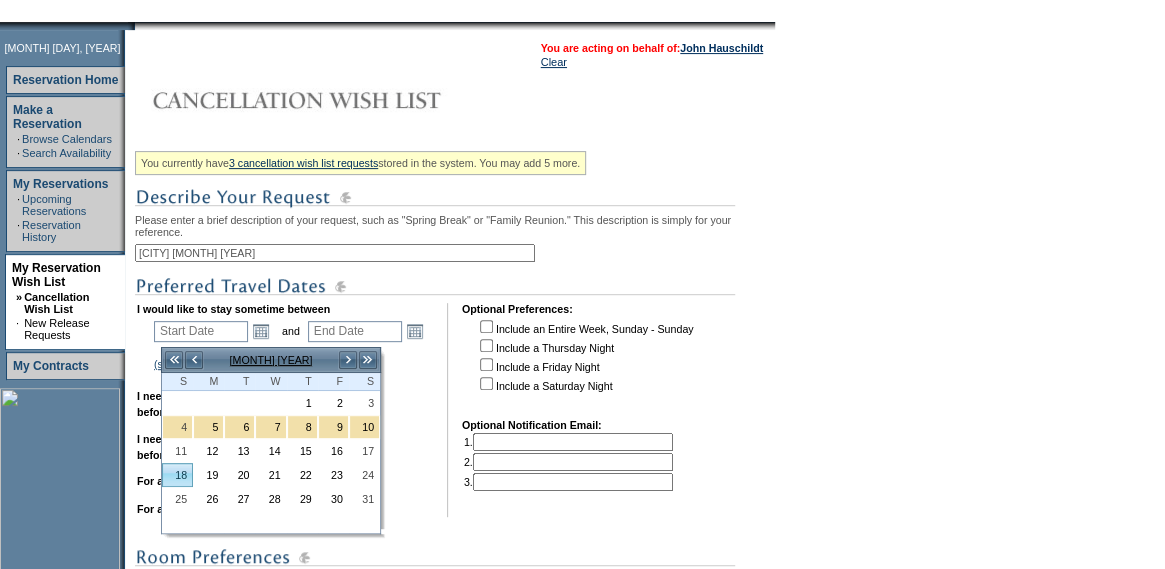click on "18" at bounding box center (177, 475) 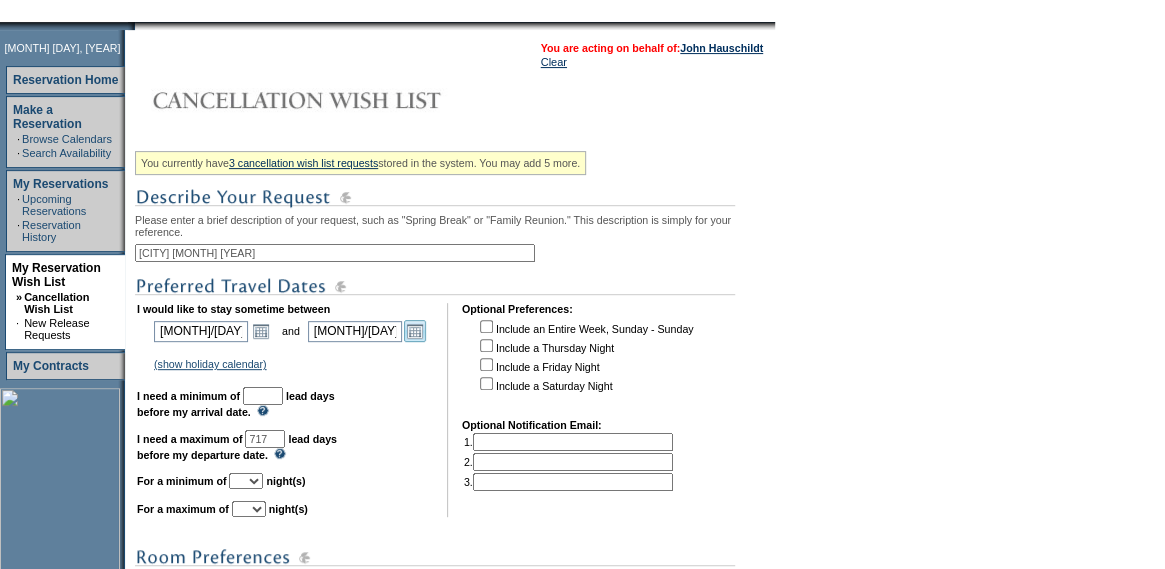click on "Open the calendar popup." at bounding box center (415, 331) 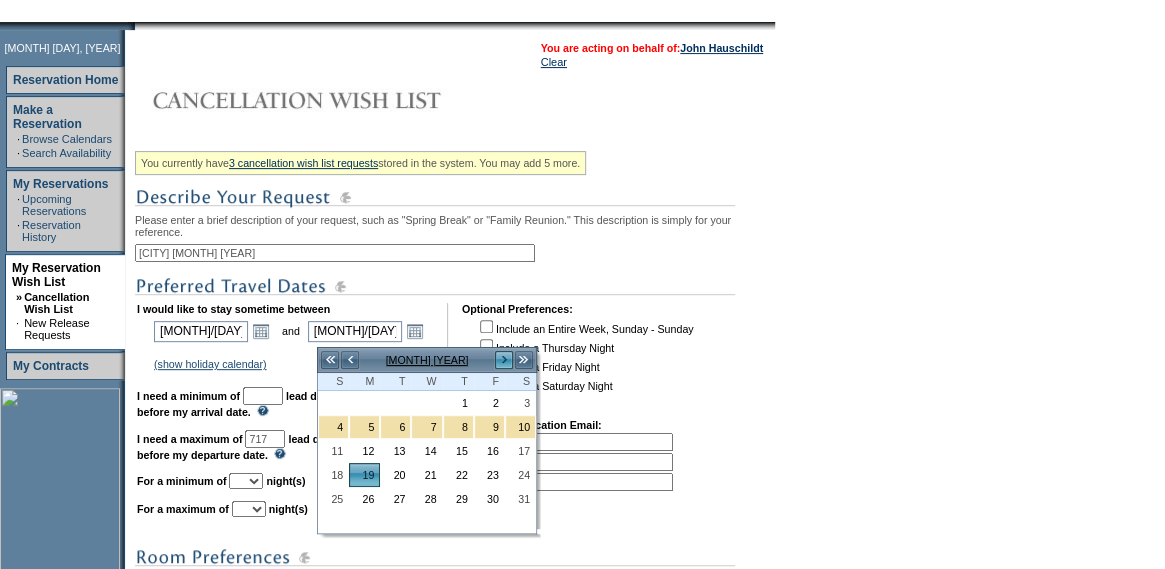 click on ">" at bounding box center (504, 360) 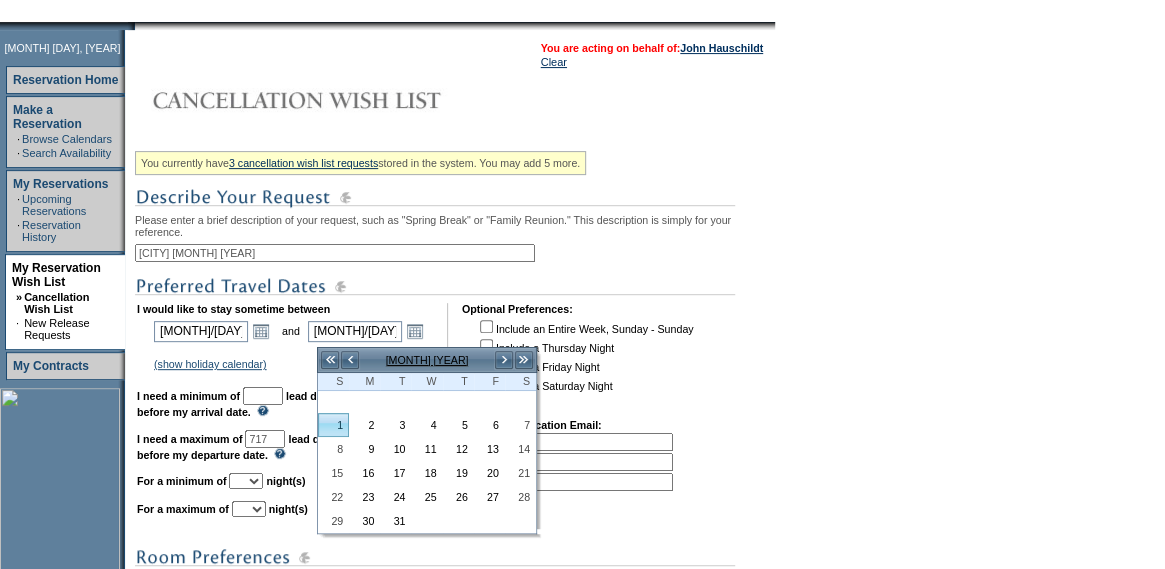 click on "1" at bounding box center (333, 425) 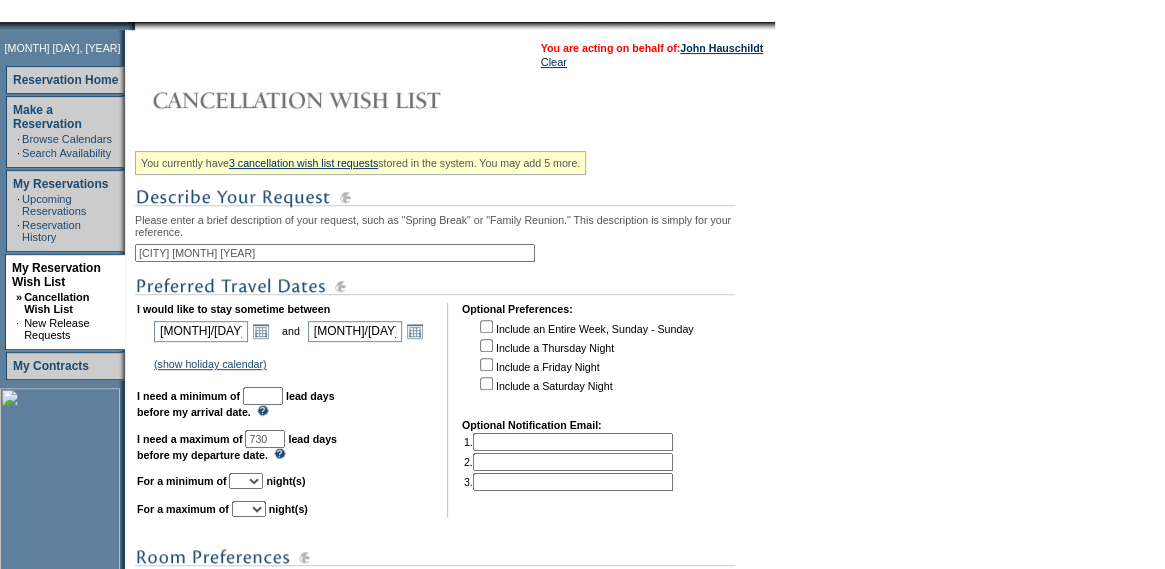 click on "I would like to stay sometime between
2027-07-18
7/18/2027 Open the calendar popup.
<< < July 2027 > >>
S M T W T F S
1 2 3
4 5 6 7 8 9 10
11 12 13 14 15 16 17
18 19 20 21 22 23 24
25 26 27 28 29 30 31" at bounding box center [285, 410] 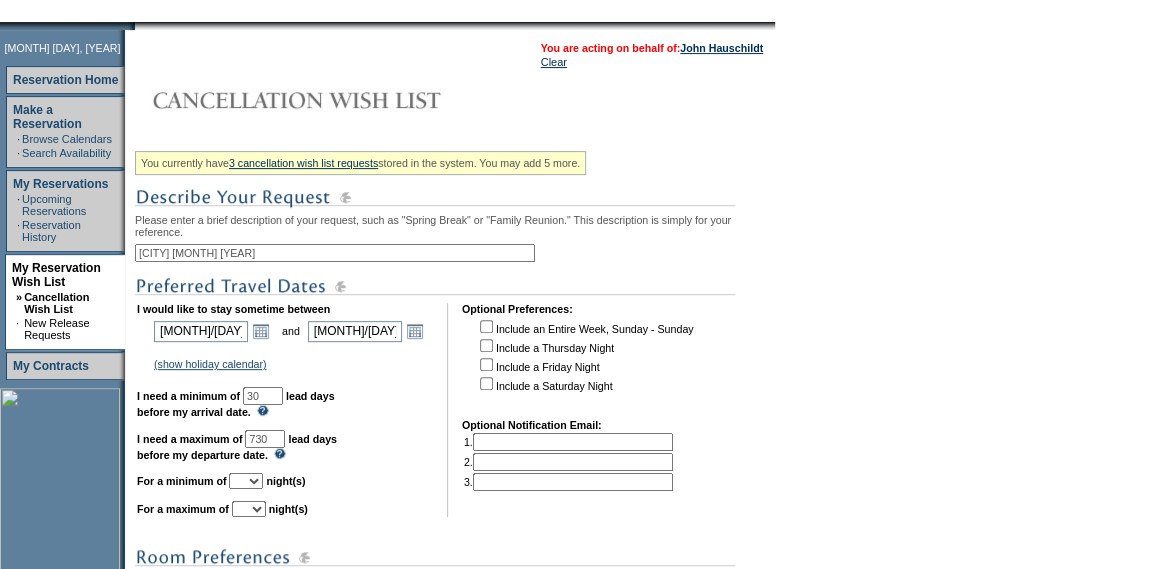 click on "1
2
3
4
5
6
7
8
9
10
11
12
13
14" at bounding box center (246, 481) 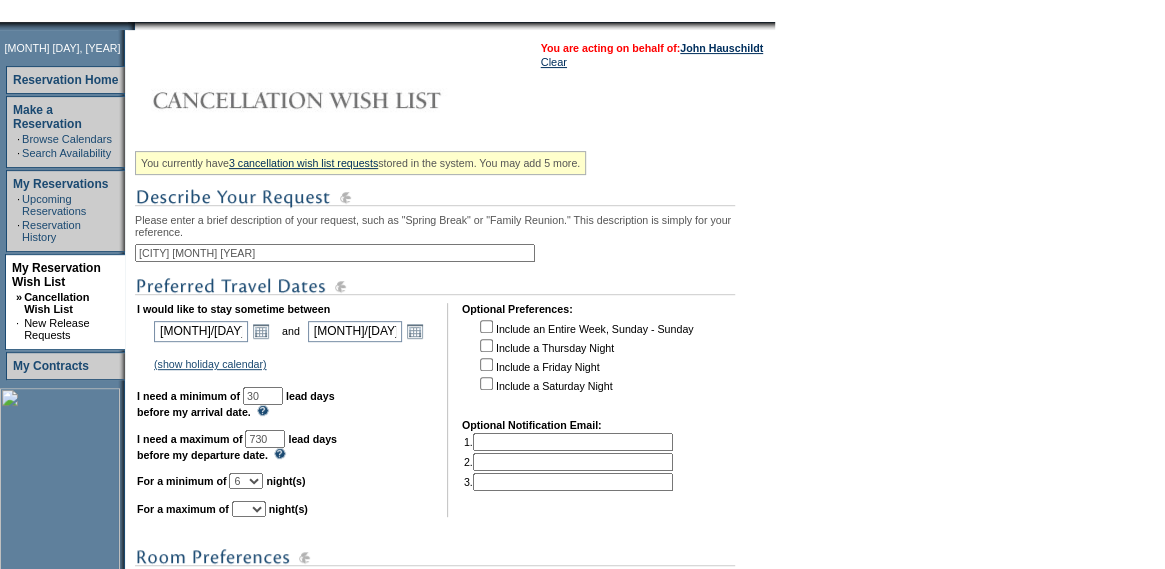 click on "1
2
3
4
5
6
7
8
9
10
11
12
13
14" at bounding box center (246, 481) 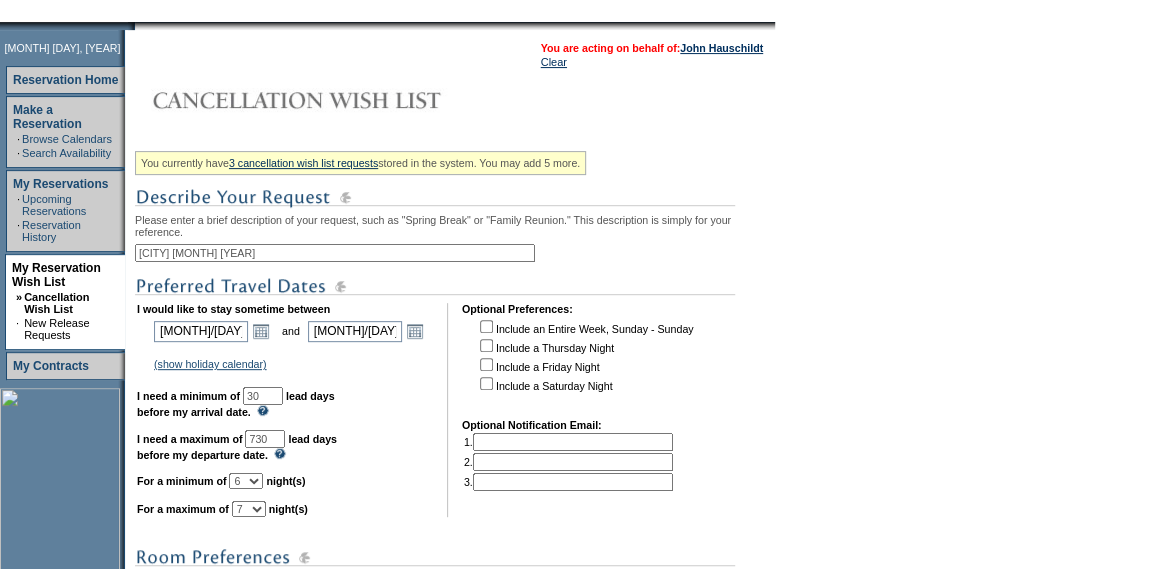 click on "1
2
3
4
5
6
7
8
9
10
11
12
13
14" at bounding box center (249, 509) 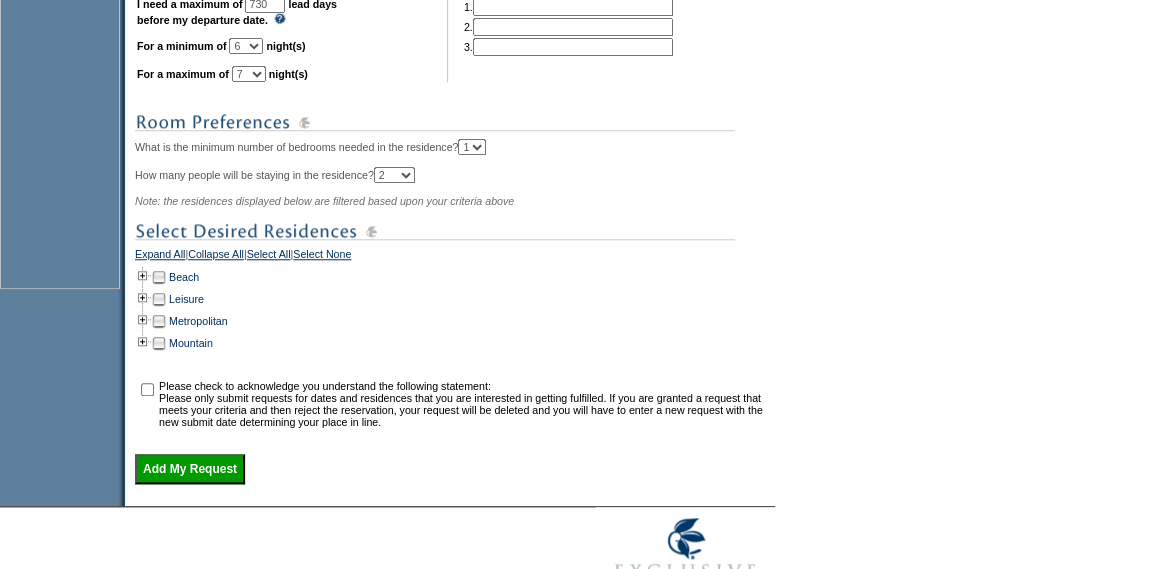 scroll, scrollTop: 695, scrollLeft: 0, axis: vertical 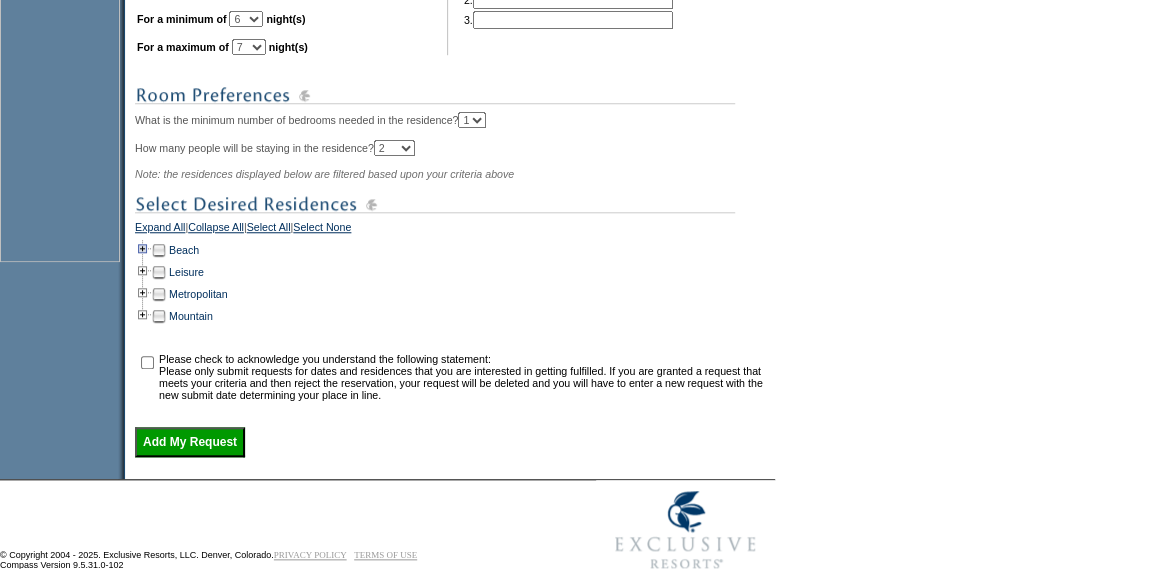click at bounding box center [143, 250] 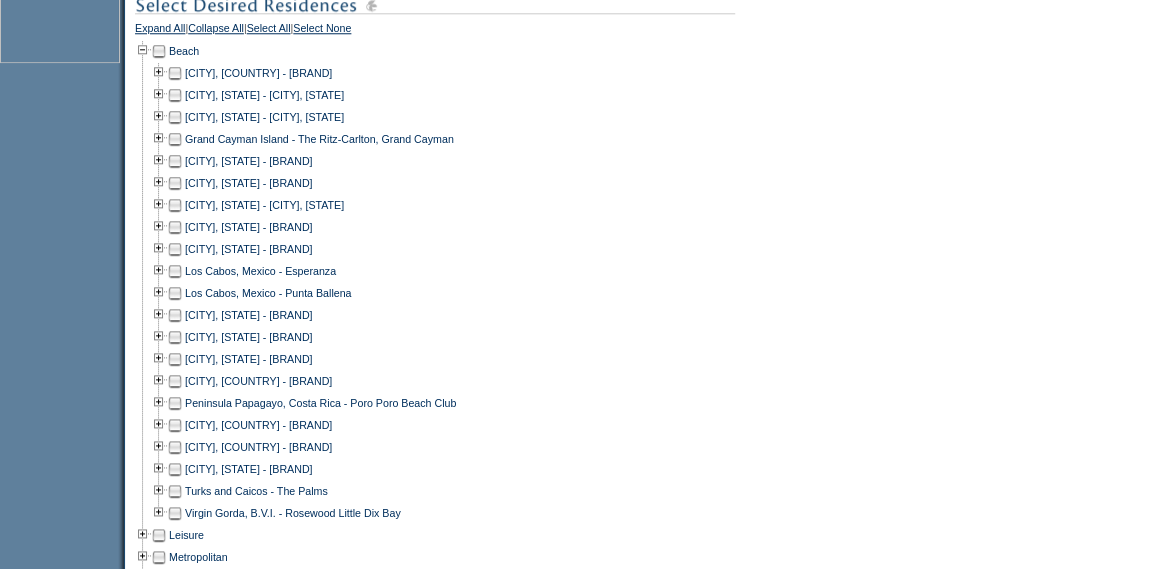 scroll, scrollTop: 895, scrollLeft: 0, axis: vertical 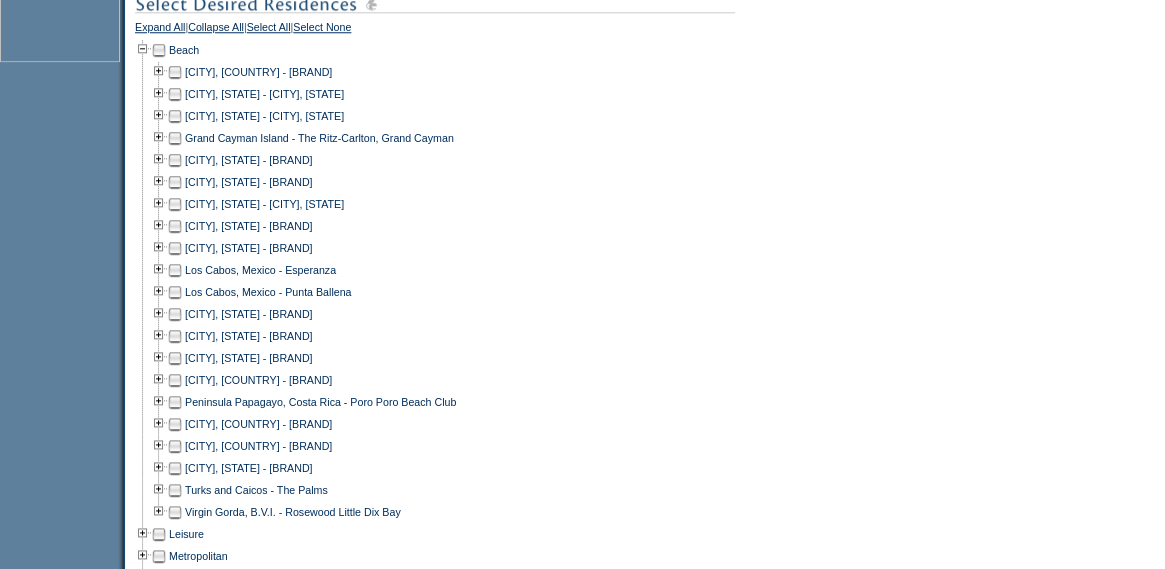drag, startPoint x: 32, startPoint y: 338, endPoint x: 47, endPoint y: 311, distance: 30.88689 